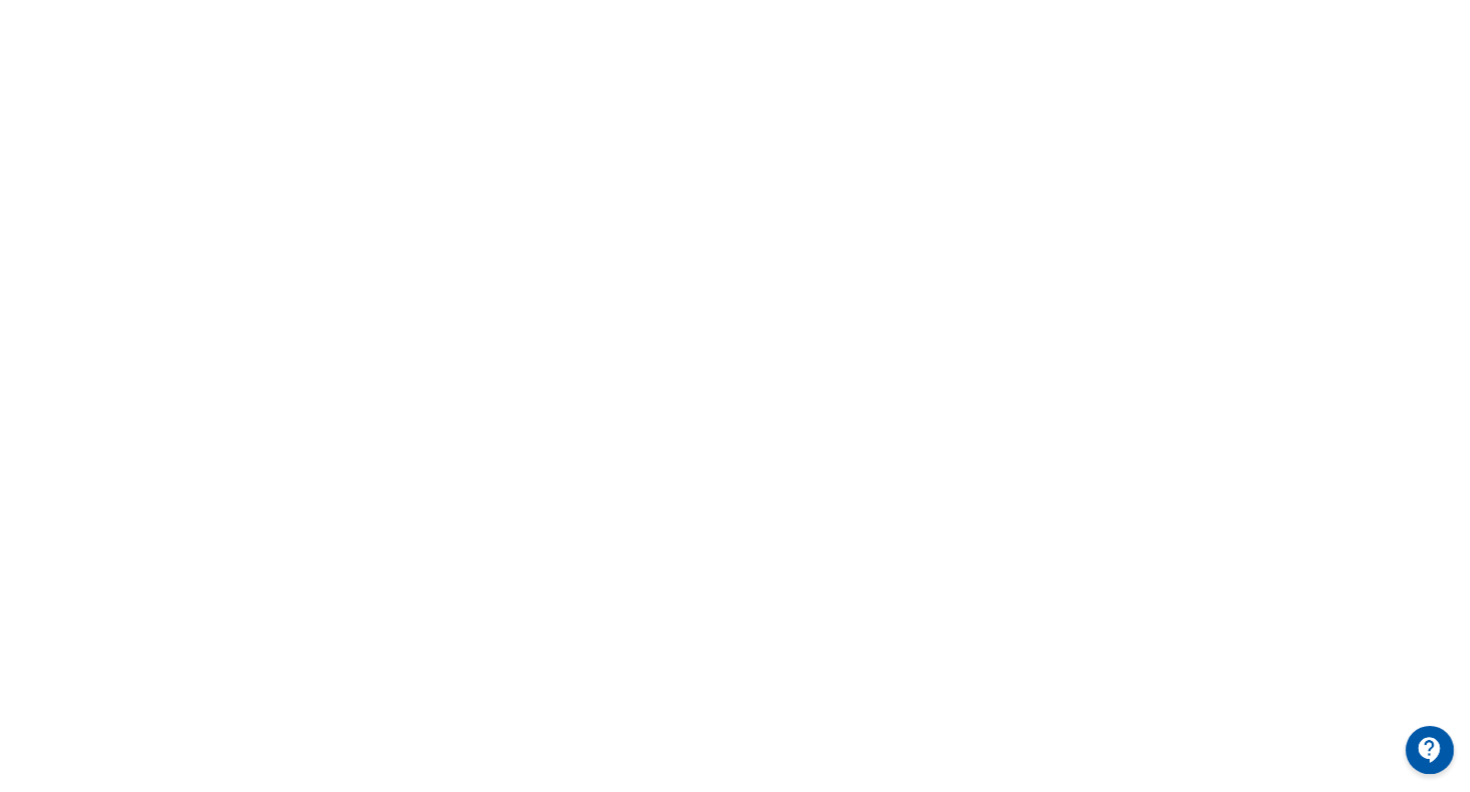 scroll, scrollTop: 0, scrollLeft: 0, axis: both 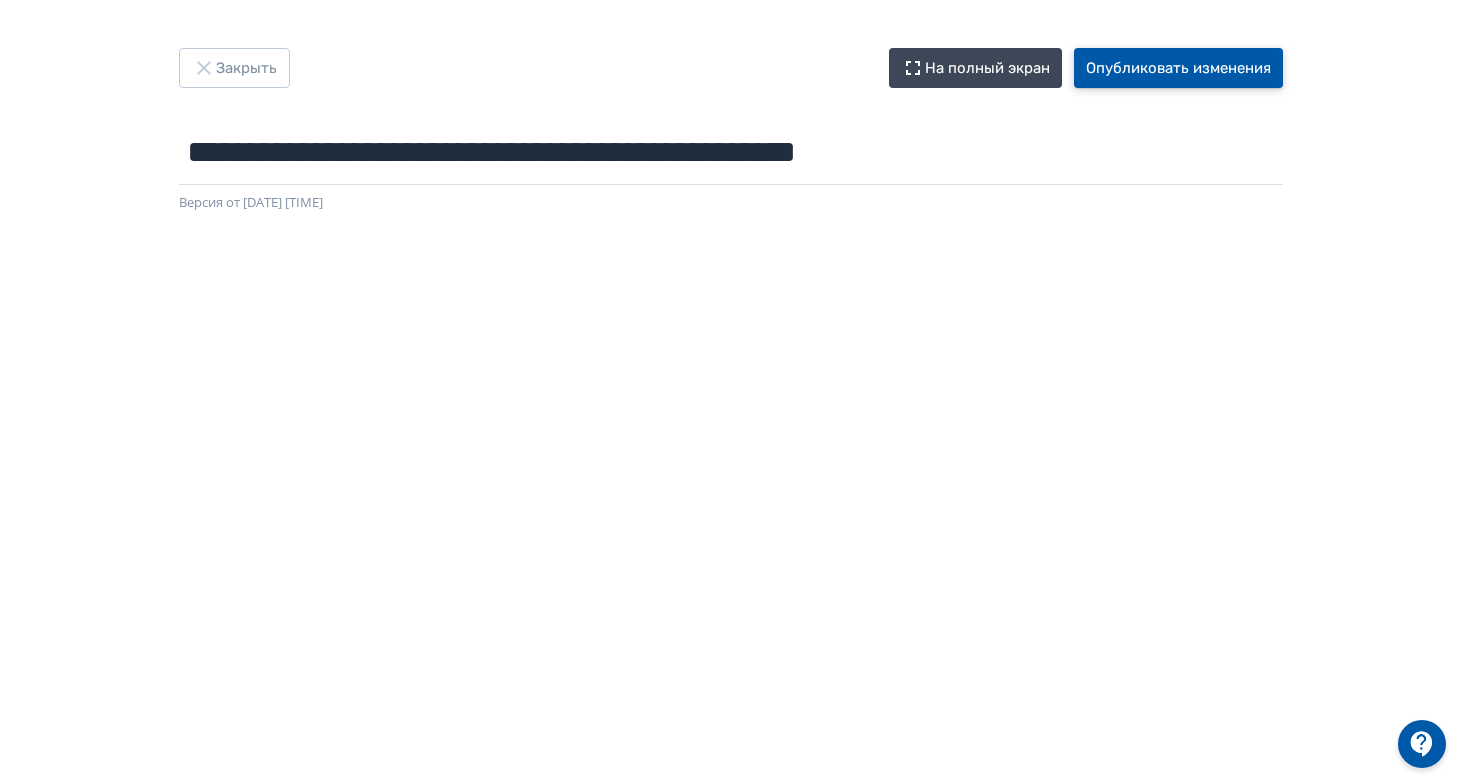 click on "Опубликовать изменения" at bounding box center [1178, 68] 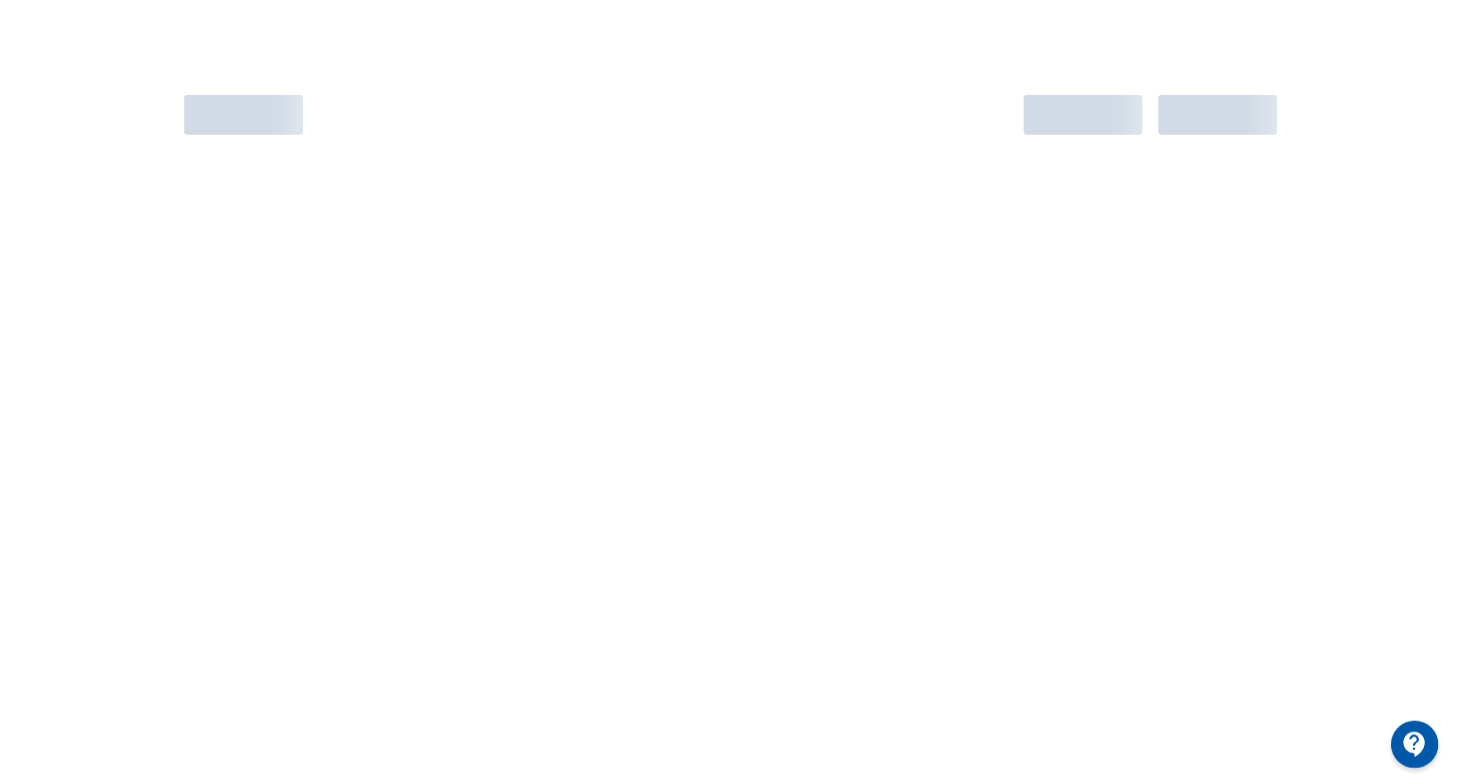 scroll, scrollTop: 0, scrollLeft: 0, axis: both 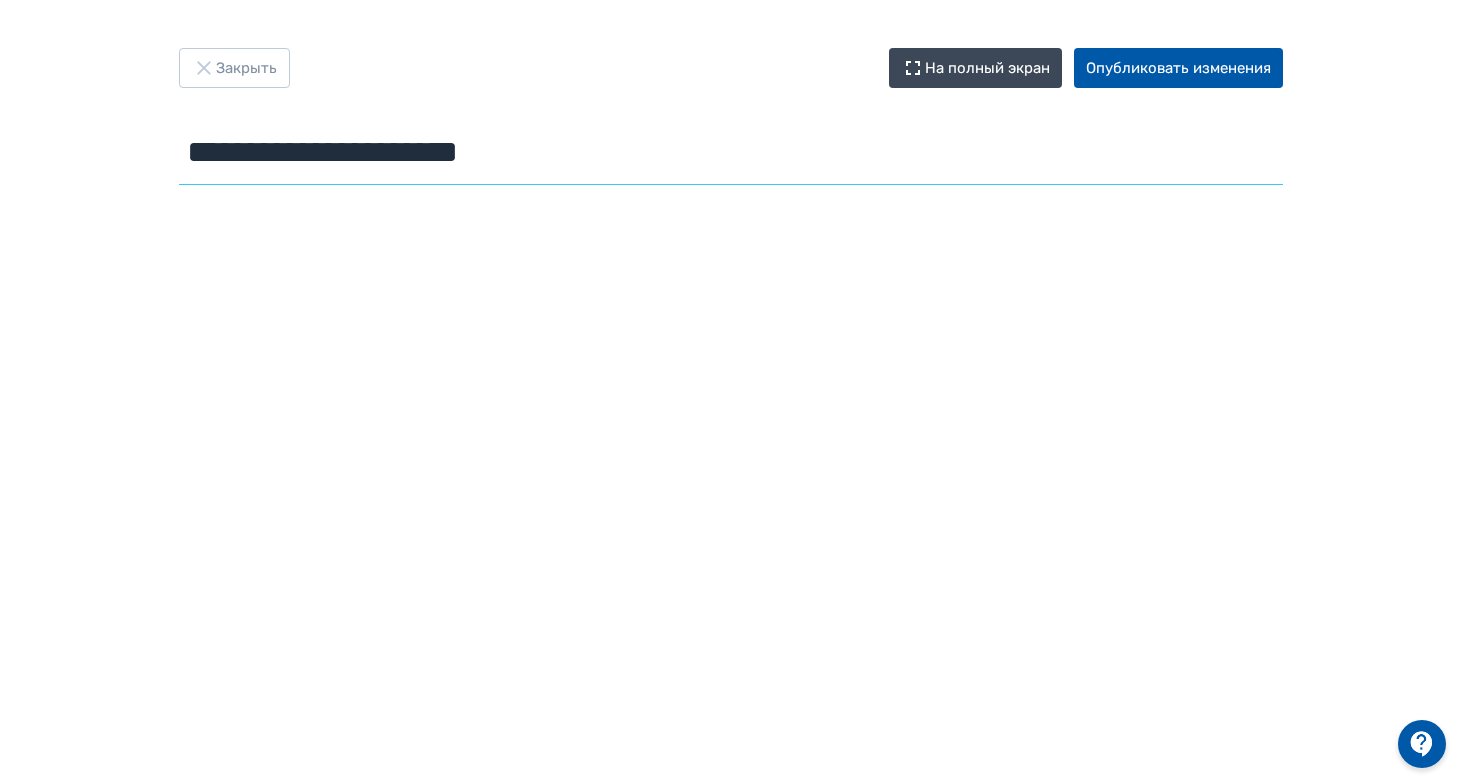 click on "**********" at bounding box center (731, 152) 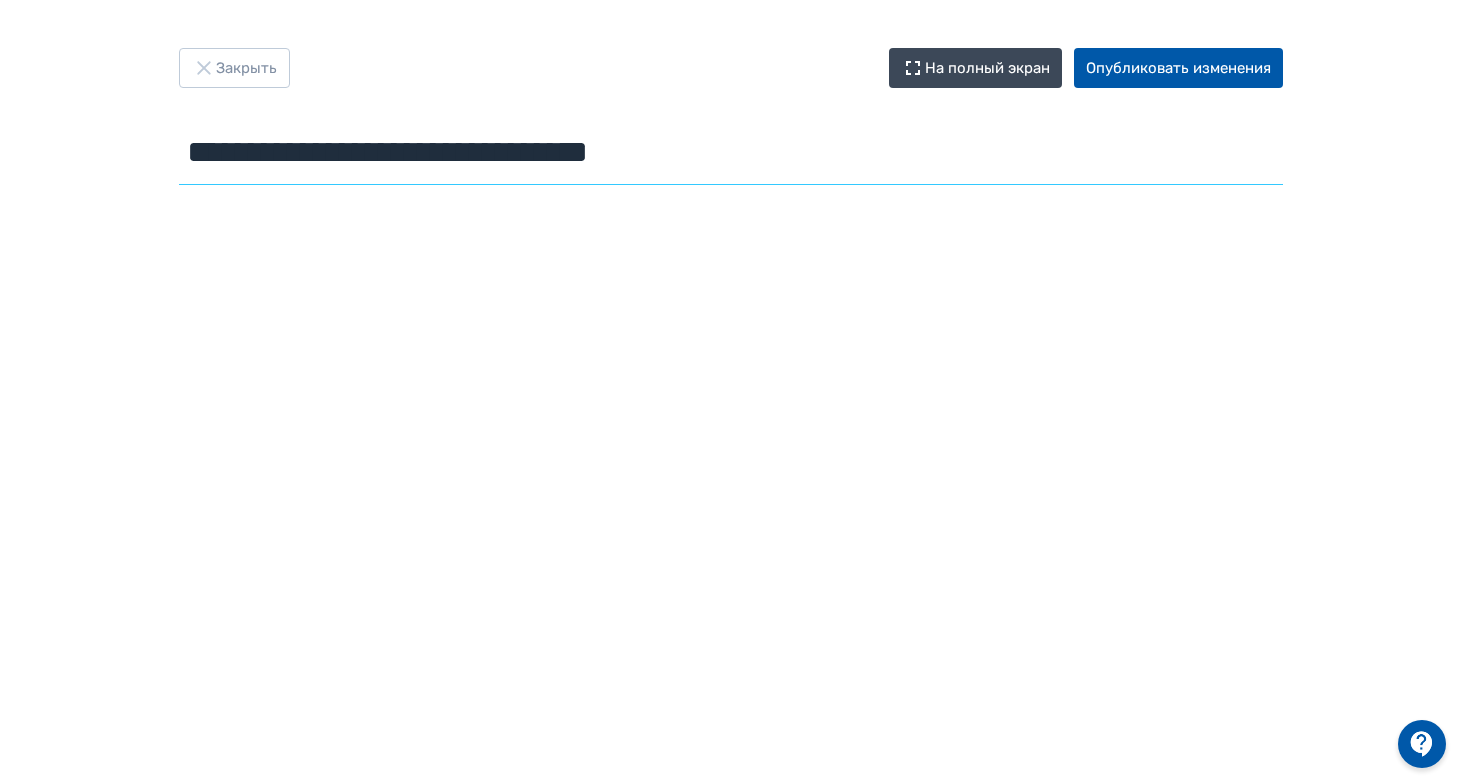type on "**********" 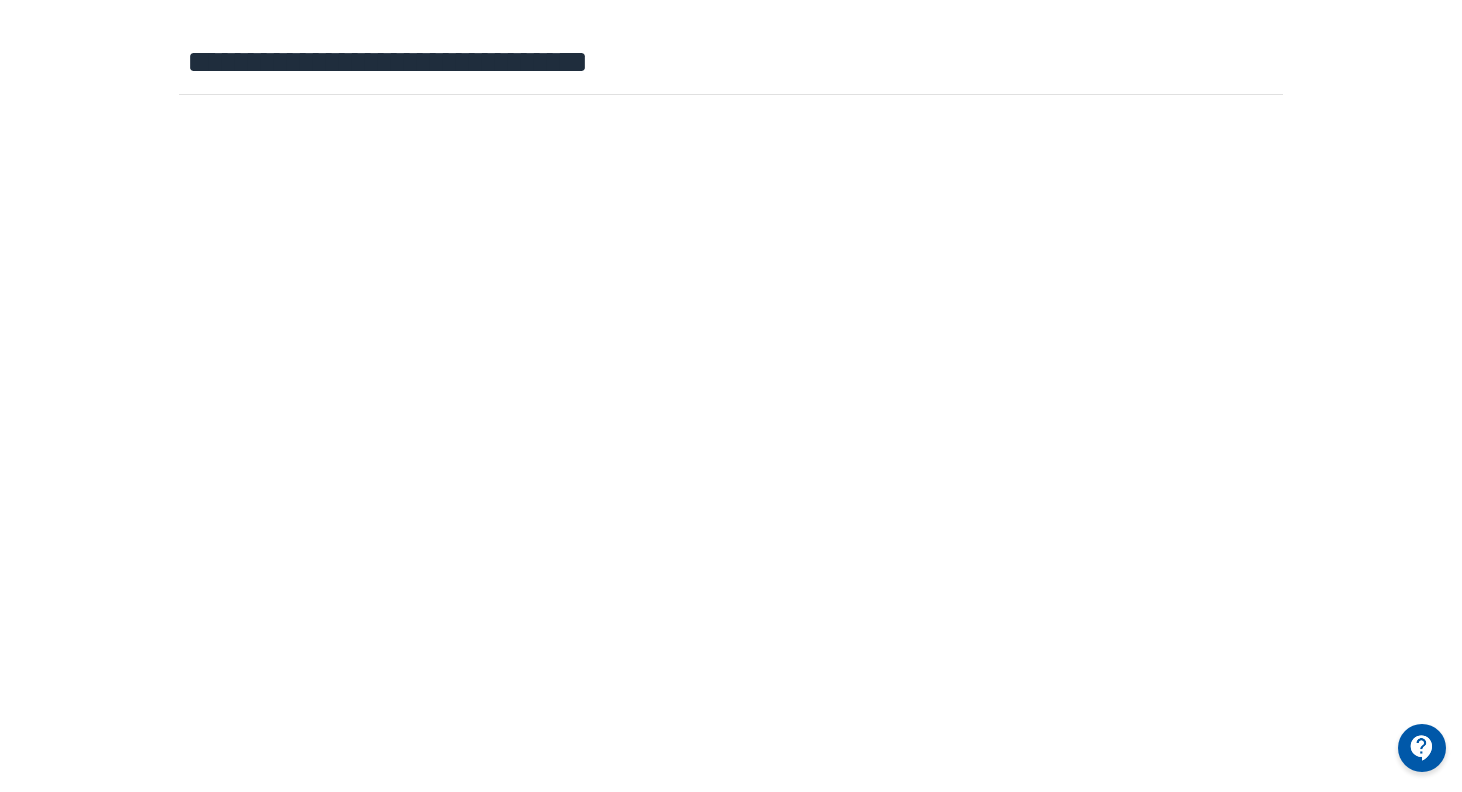 scroll, scrollTop: 0, scrollLeft: 0, axis: both 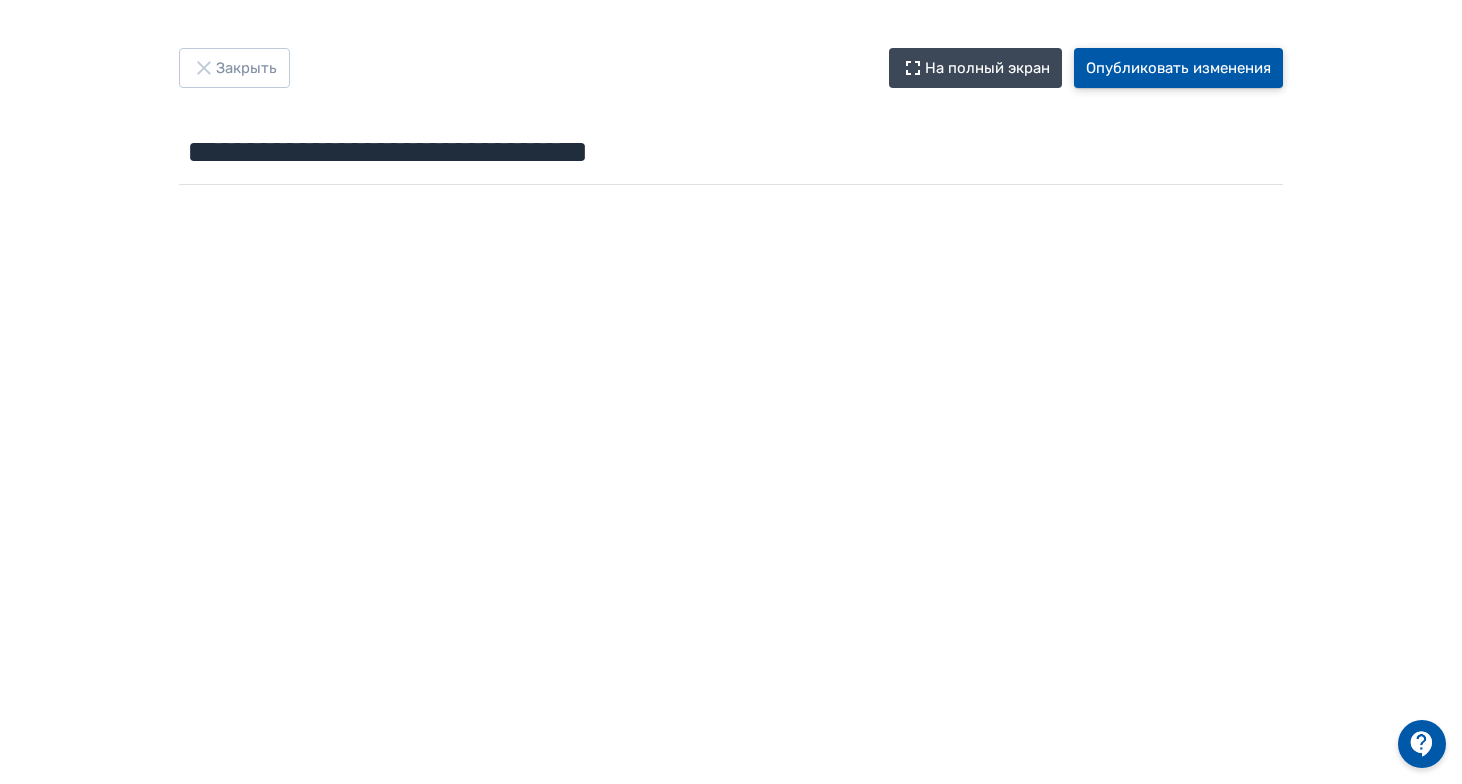 click on "Опубликовать изменения" at bounding box center [1178, 68] 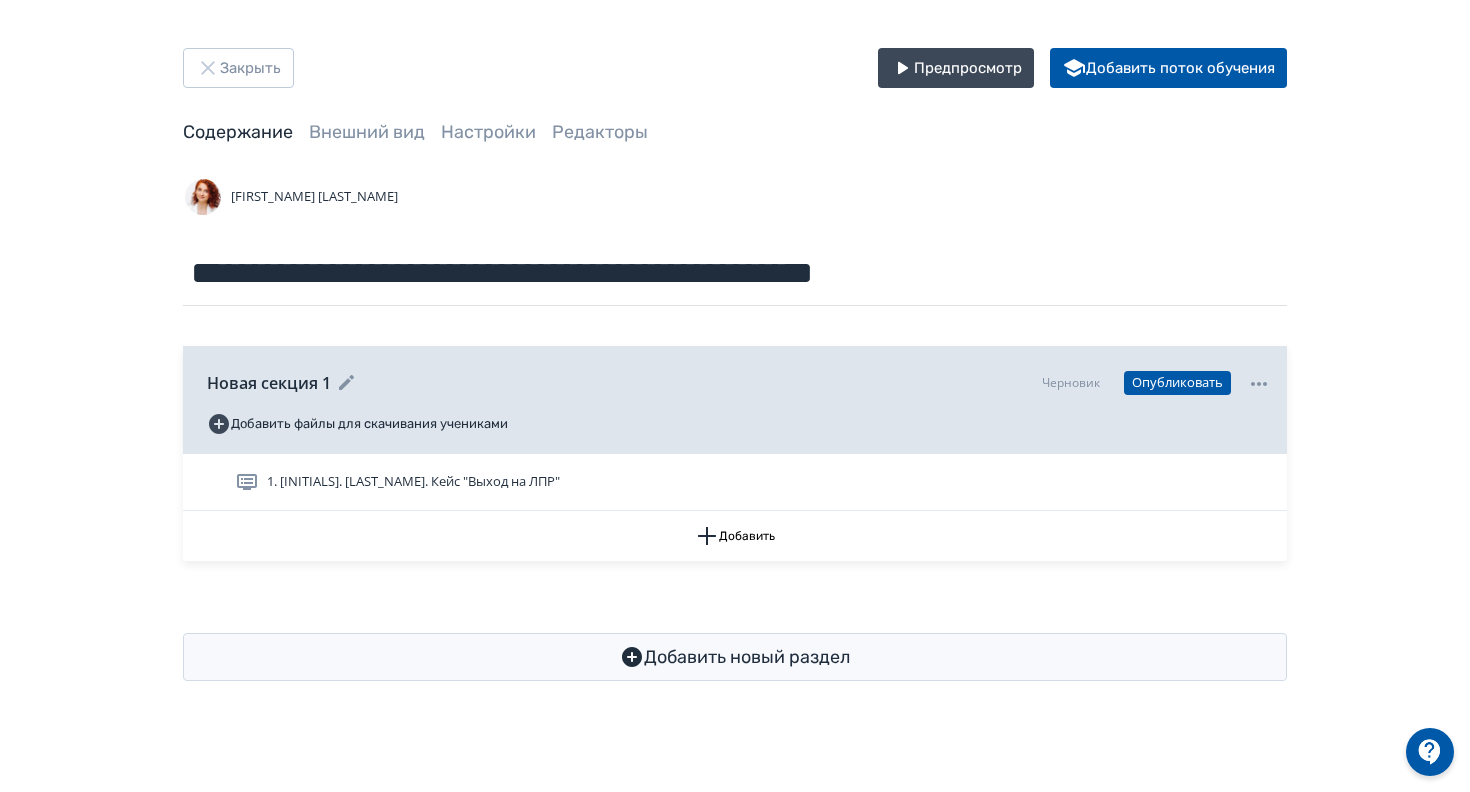 click on "Новая секция 1" at bounding box center (269, 383) 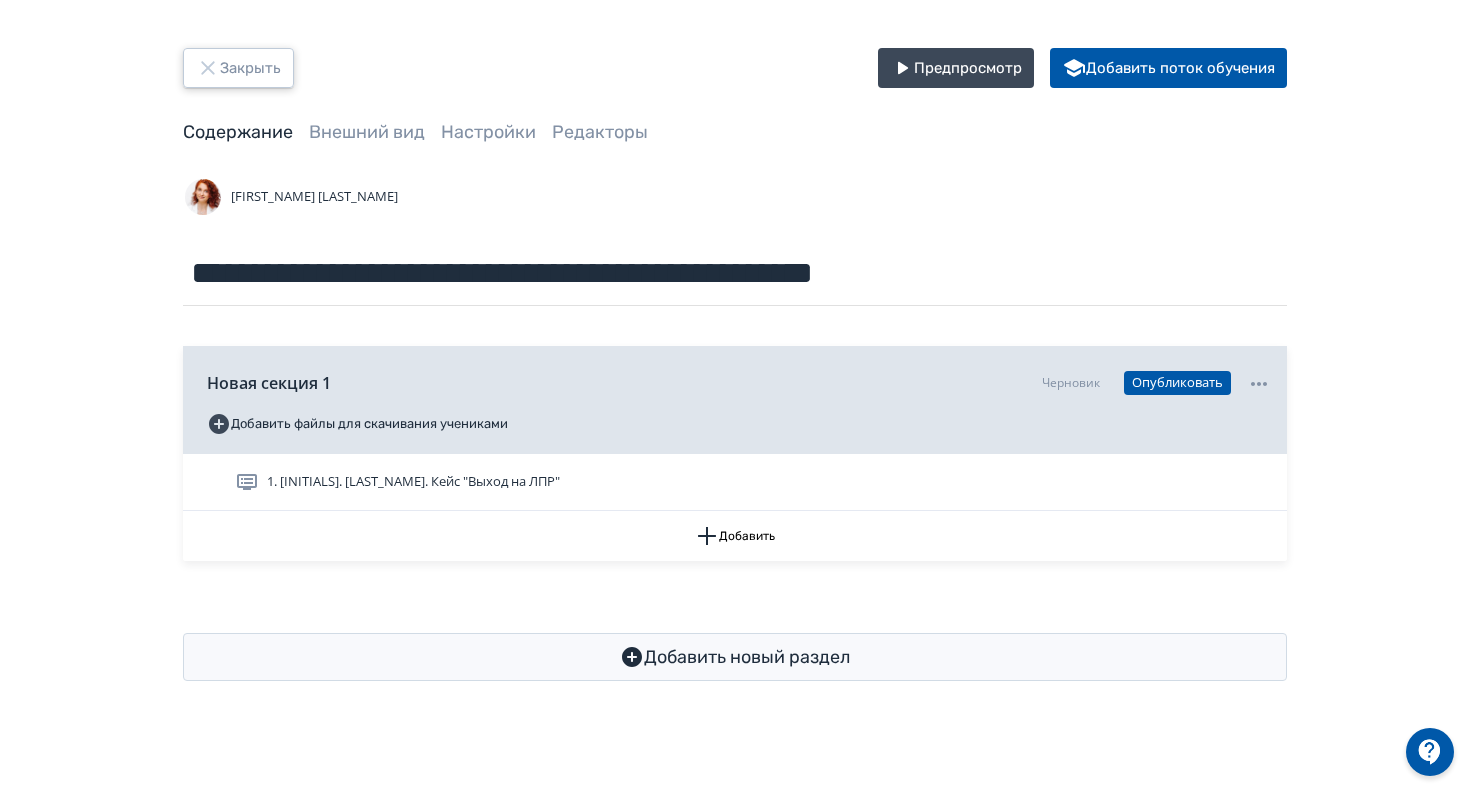 click on "Закрыть" at bounding box center (238, 68) 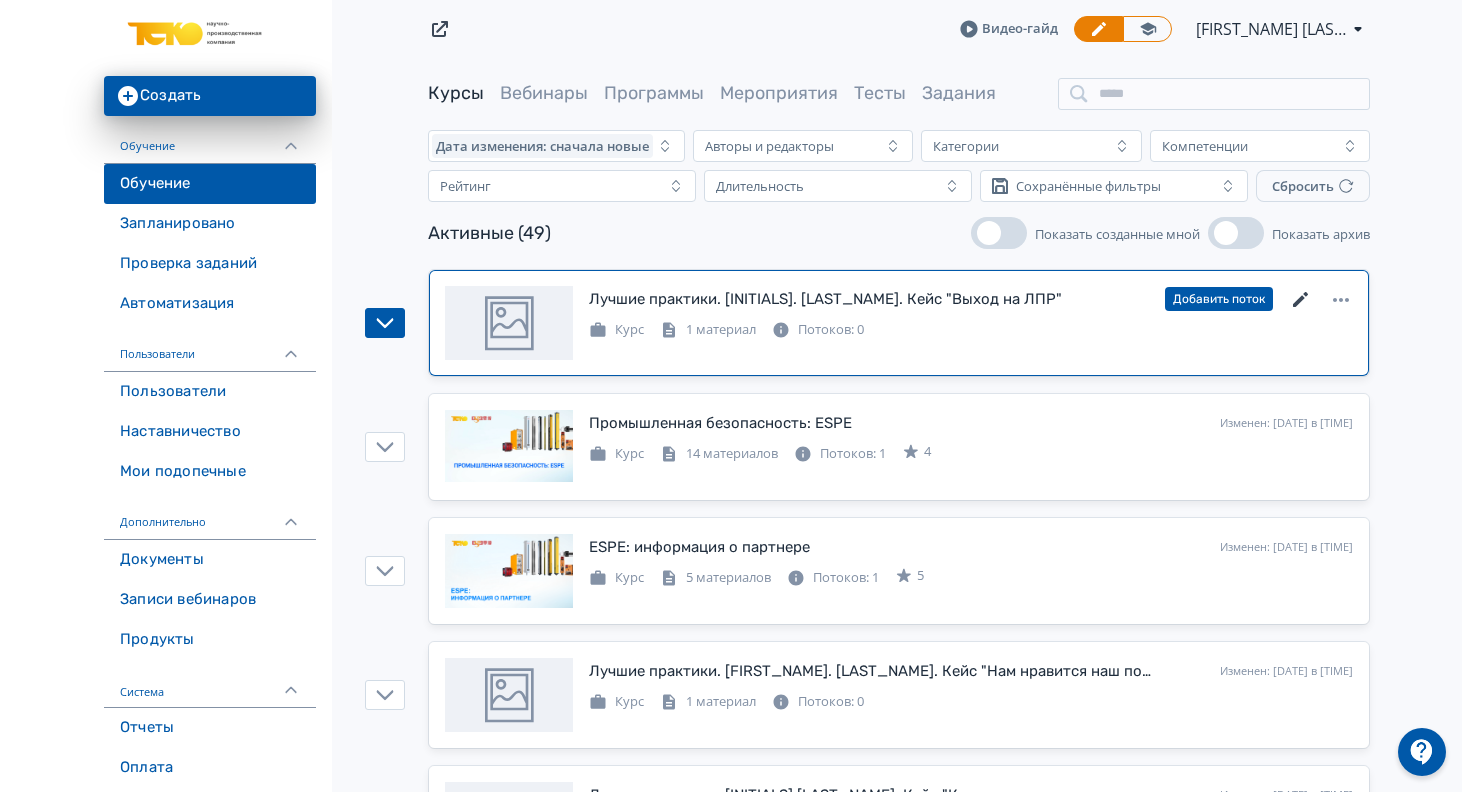 click 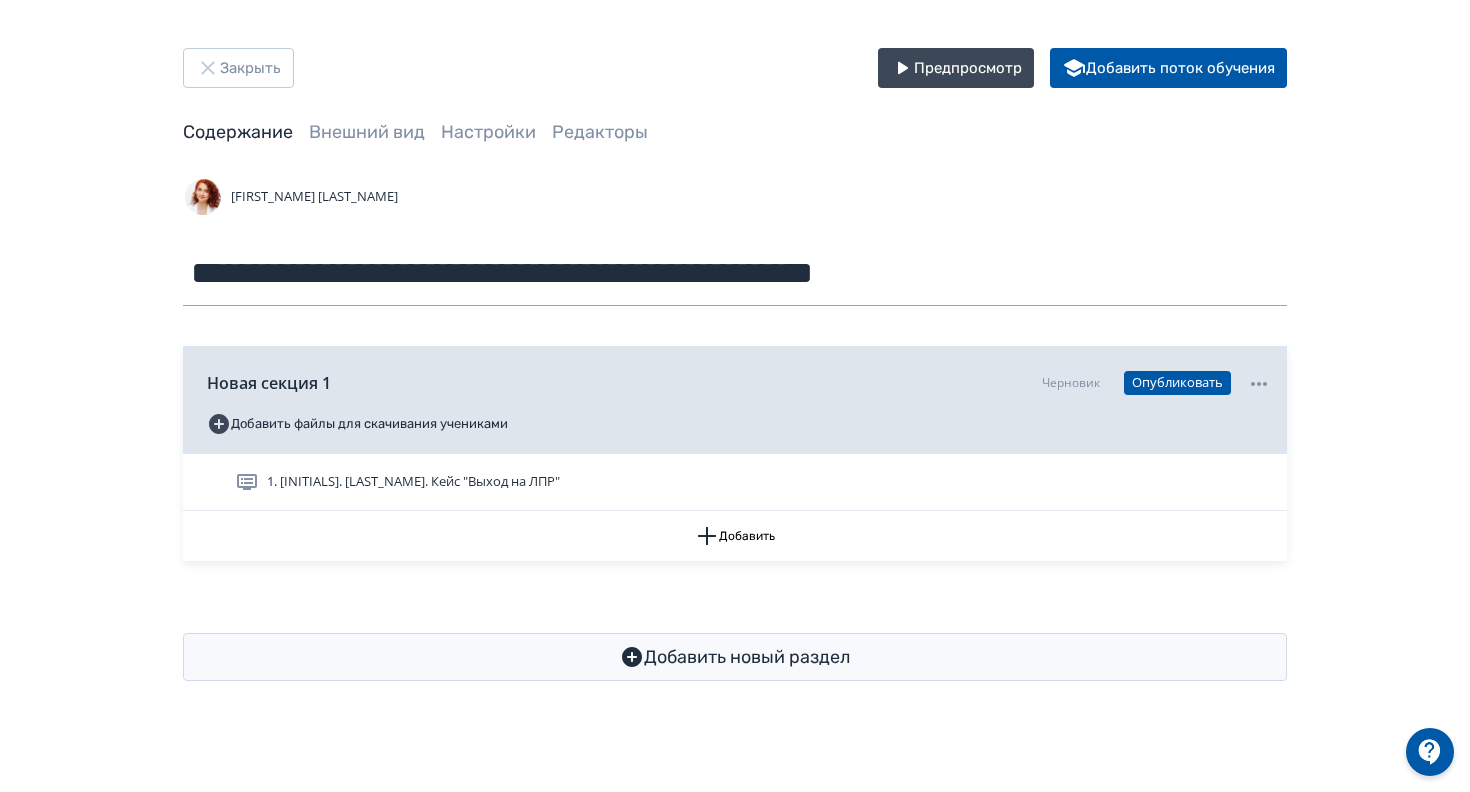 drag, startPoint x: 738, startPoint y: 268, endPoint x: 868, endPoint y: 281, distance: 130.64838 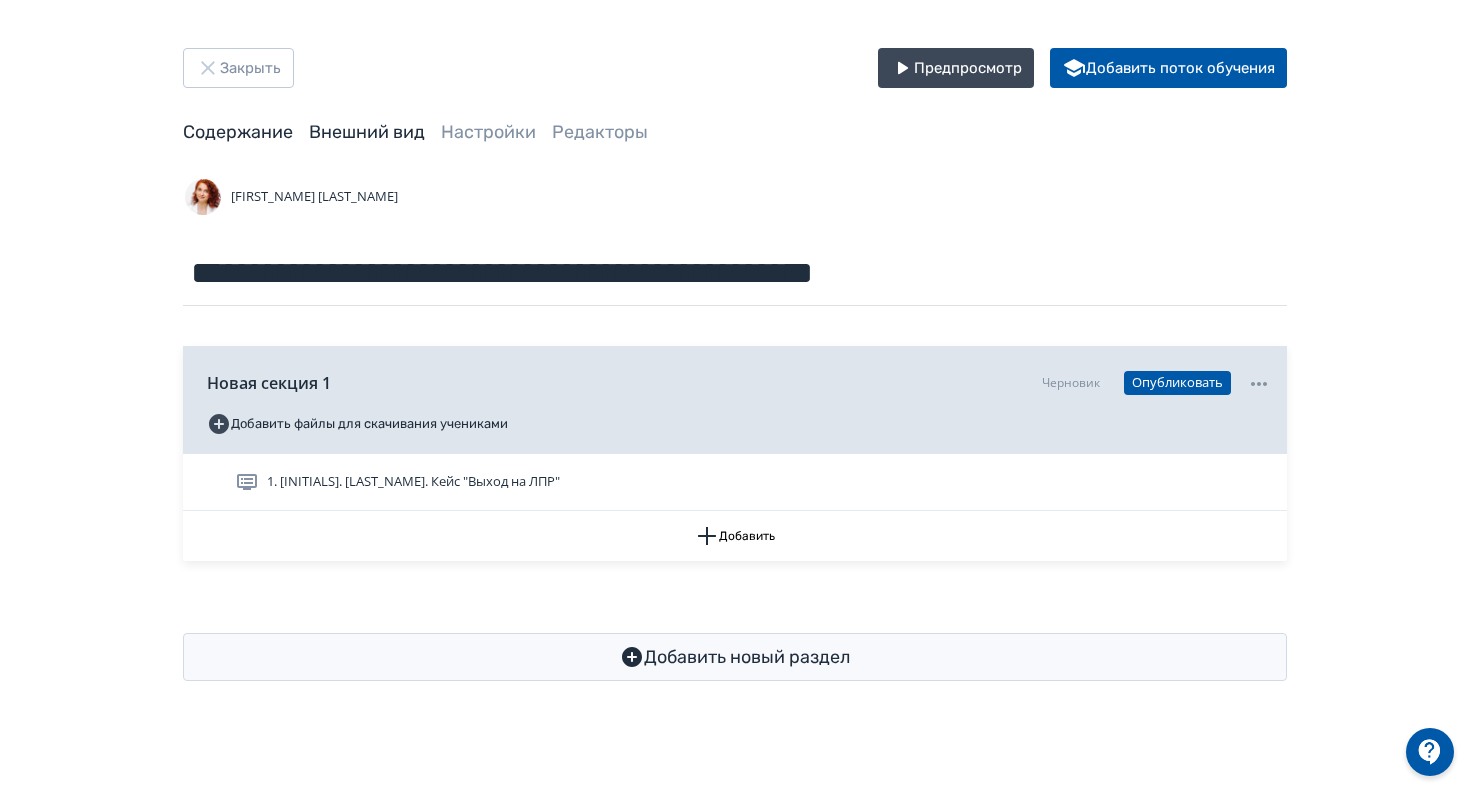 click on "Внешний вид" at bounding box center (367, 132) 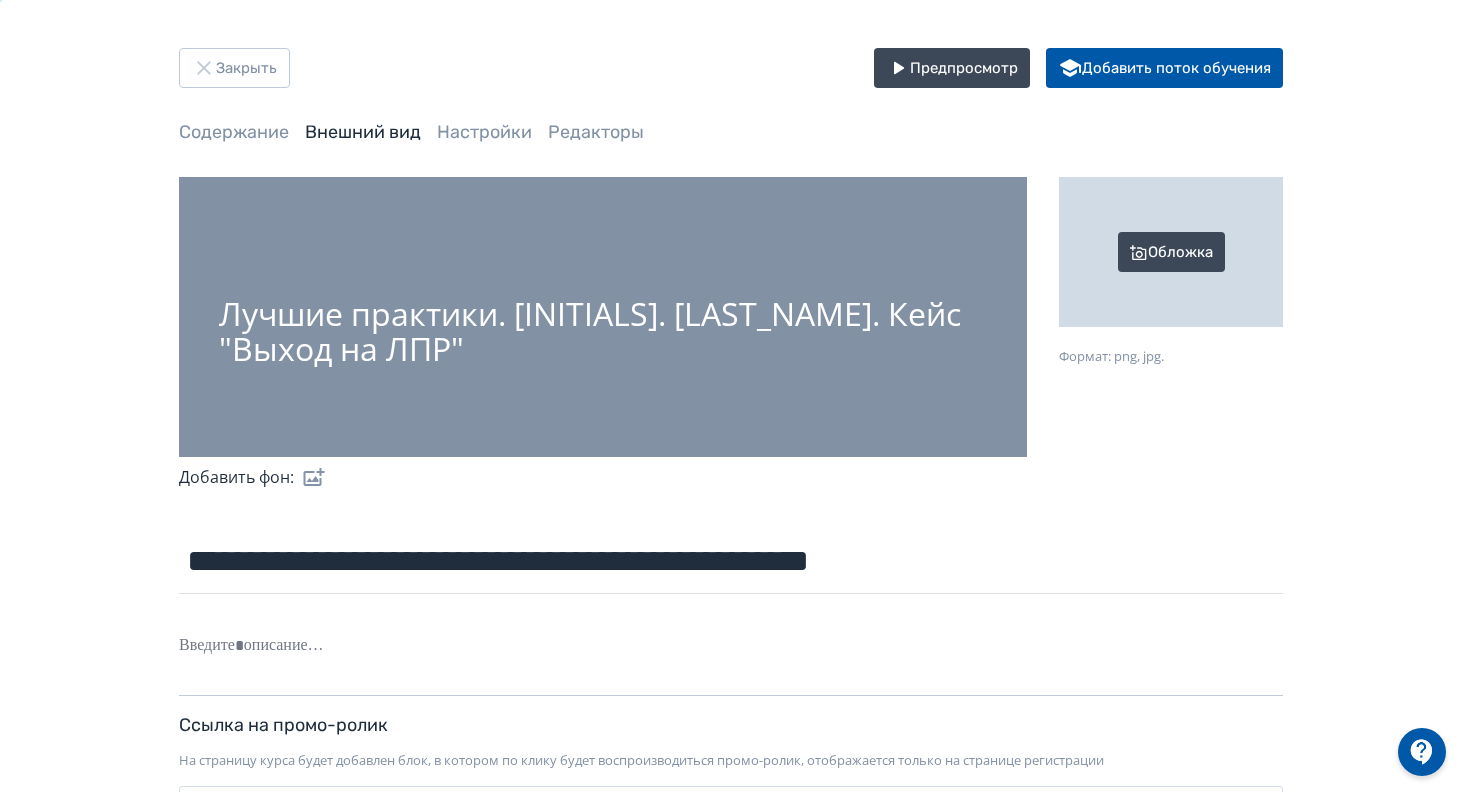 click on "Обложка" at bounding box center [1171, 252] 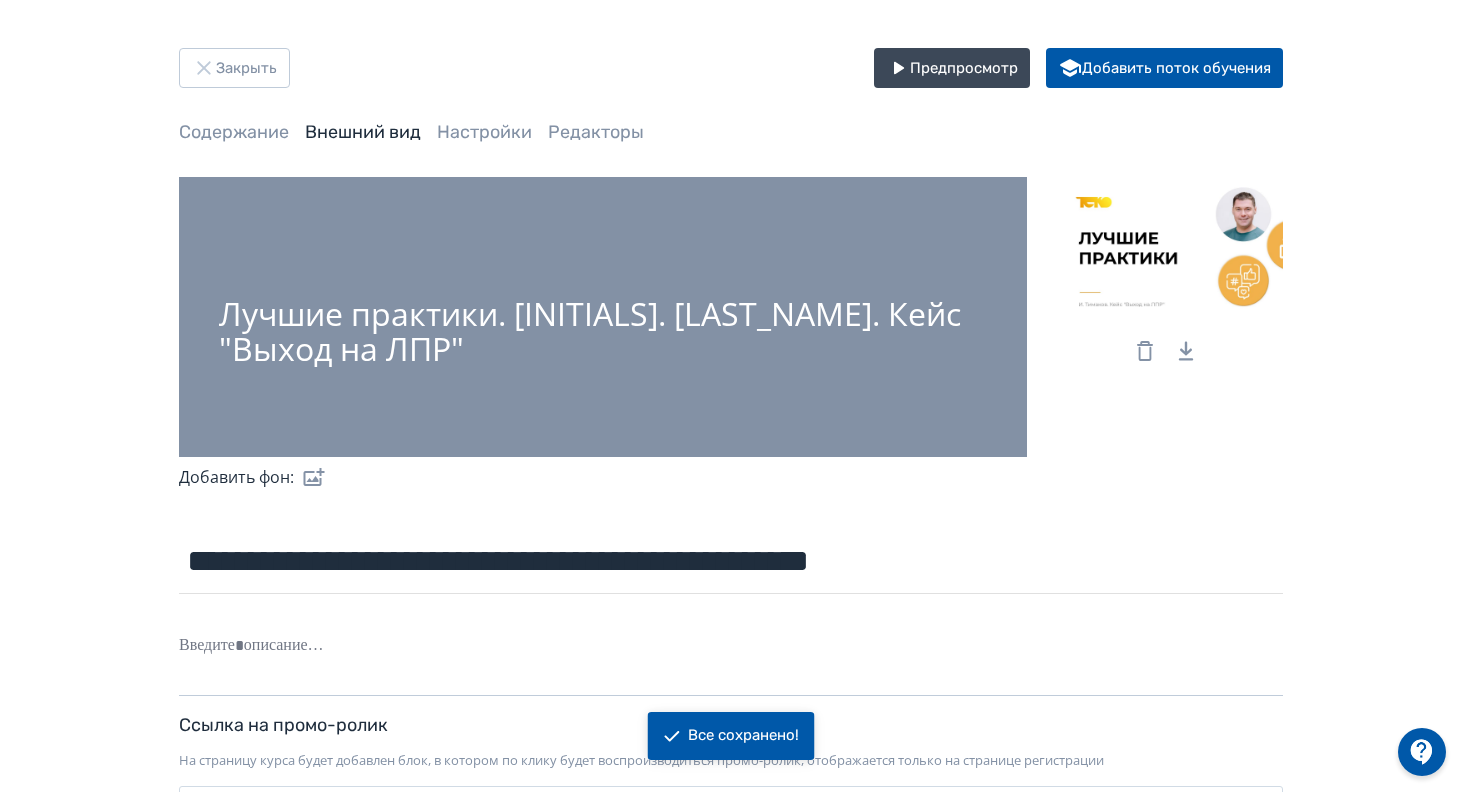 click at bounding box center (310, 477) 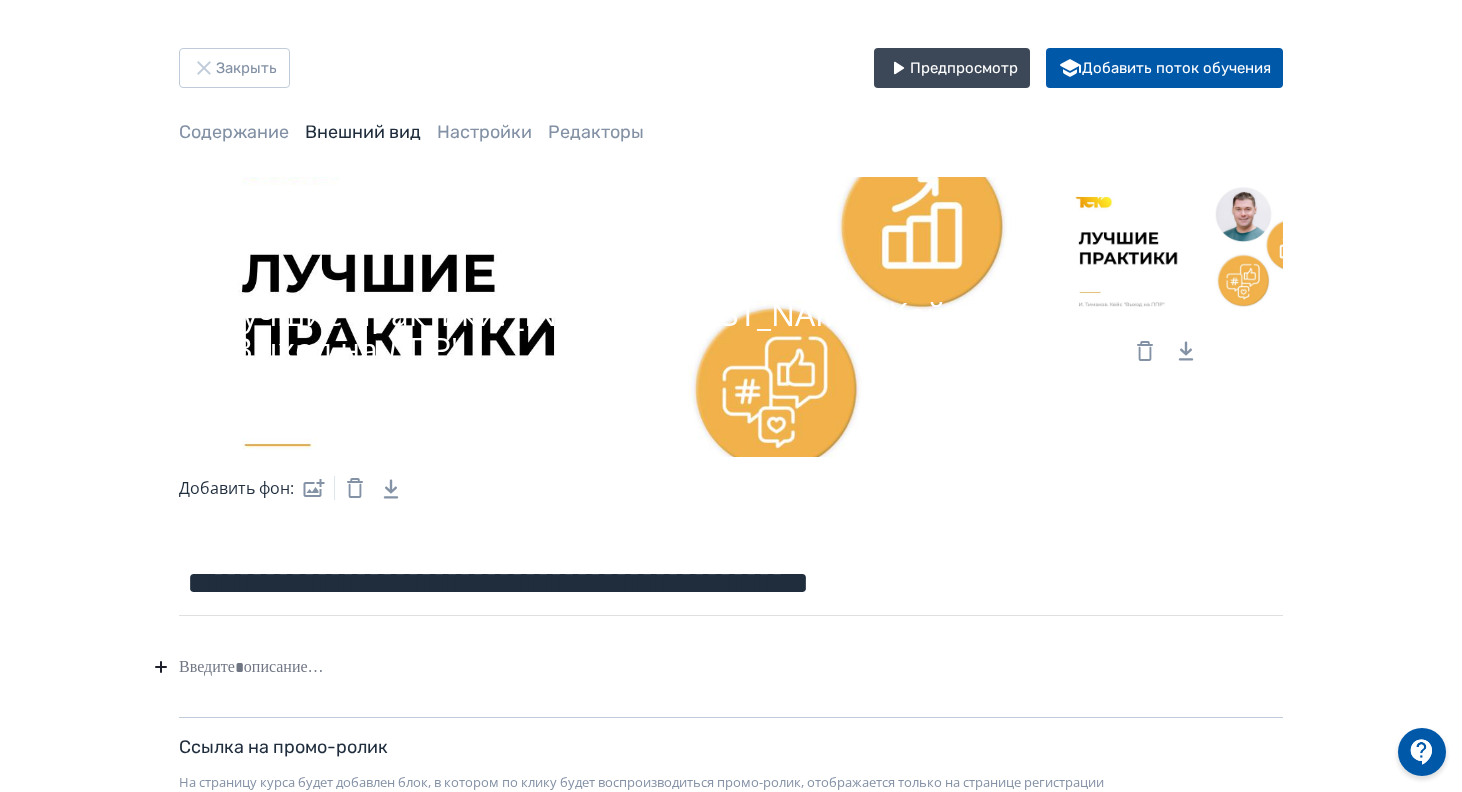scroll, scrollTop: 204, scrollLeft: 0, axis: vertical 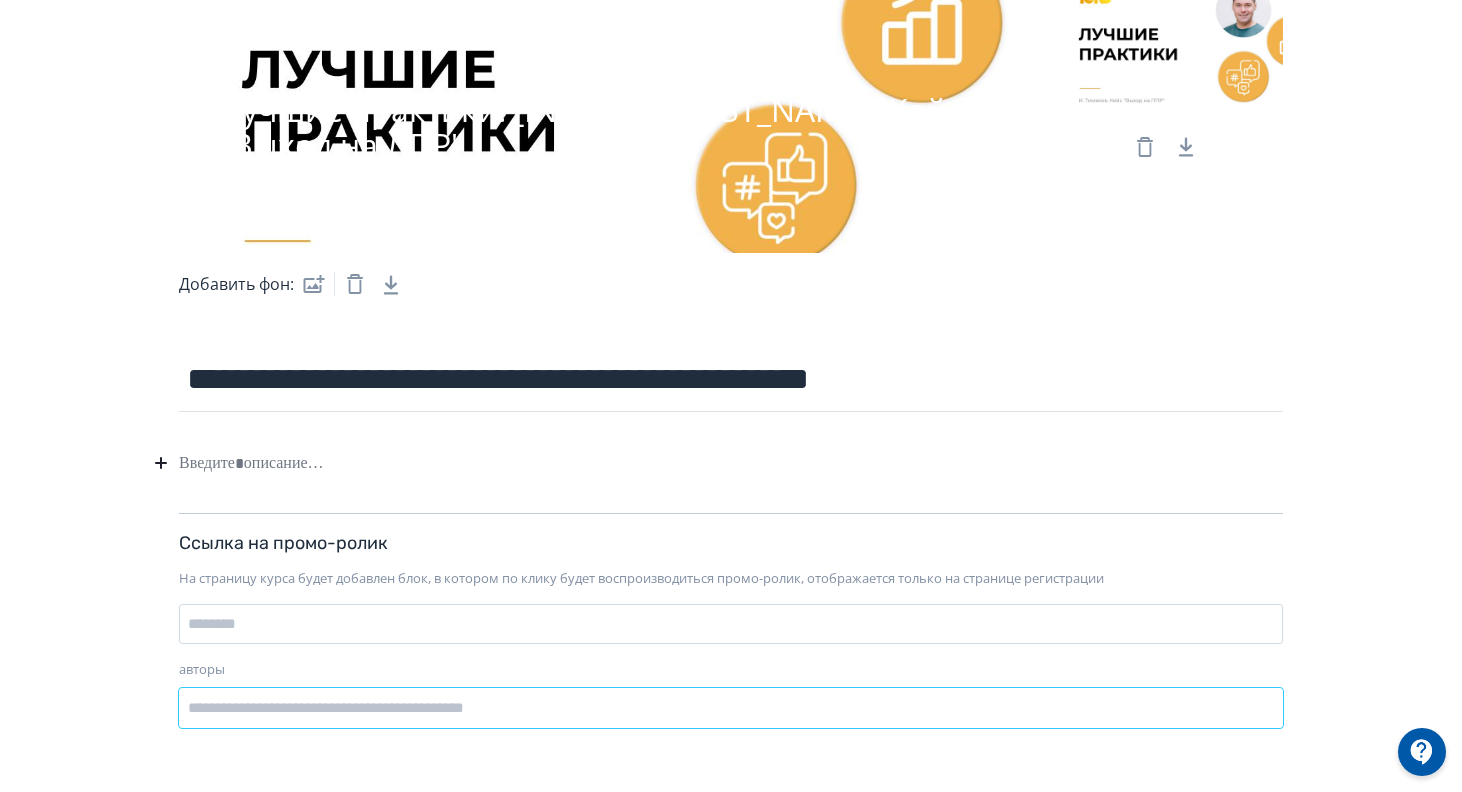 click on "авторы" at bounding box center (731, 708) 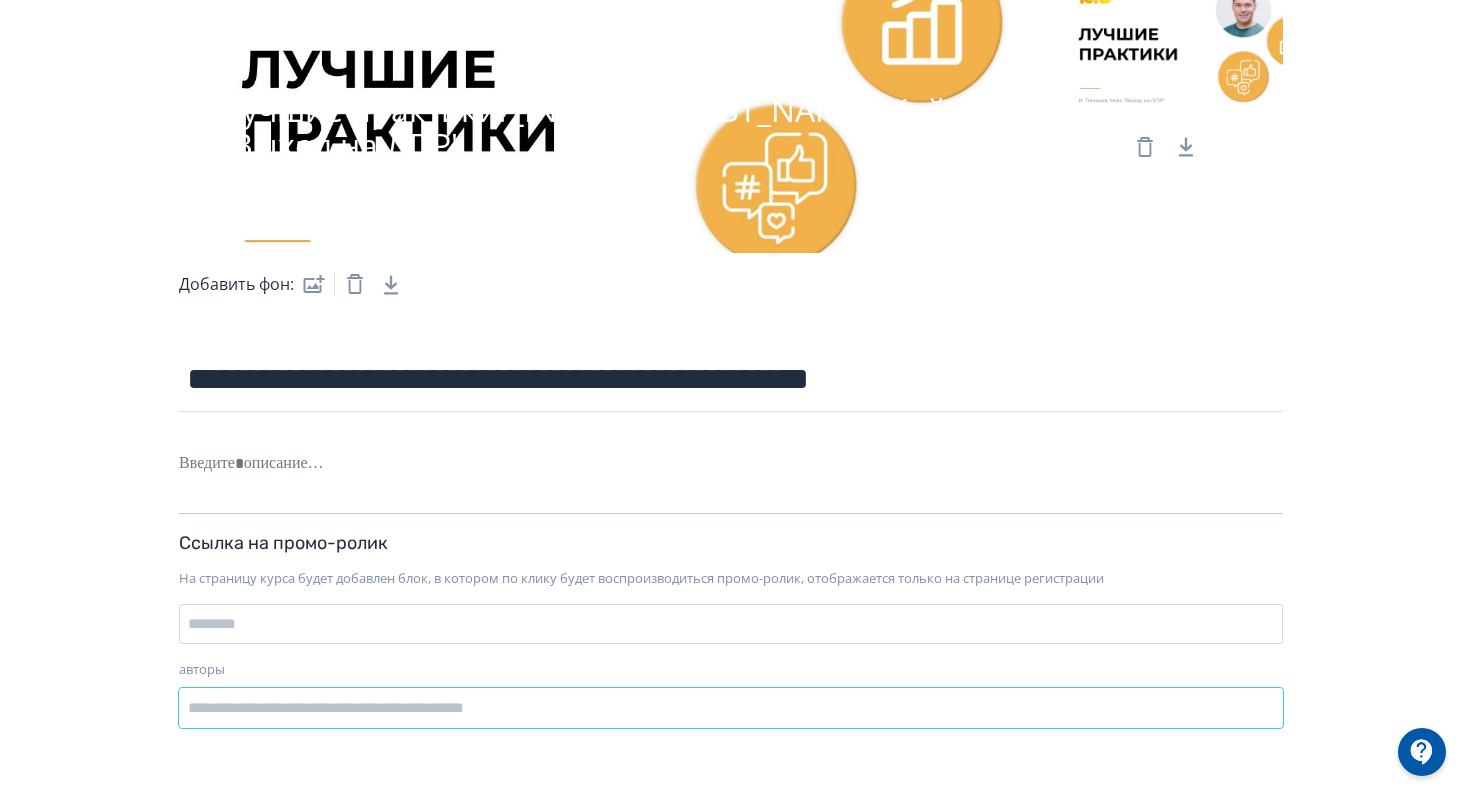 click on "авторы" at bounding box center [731, 708] 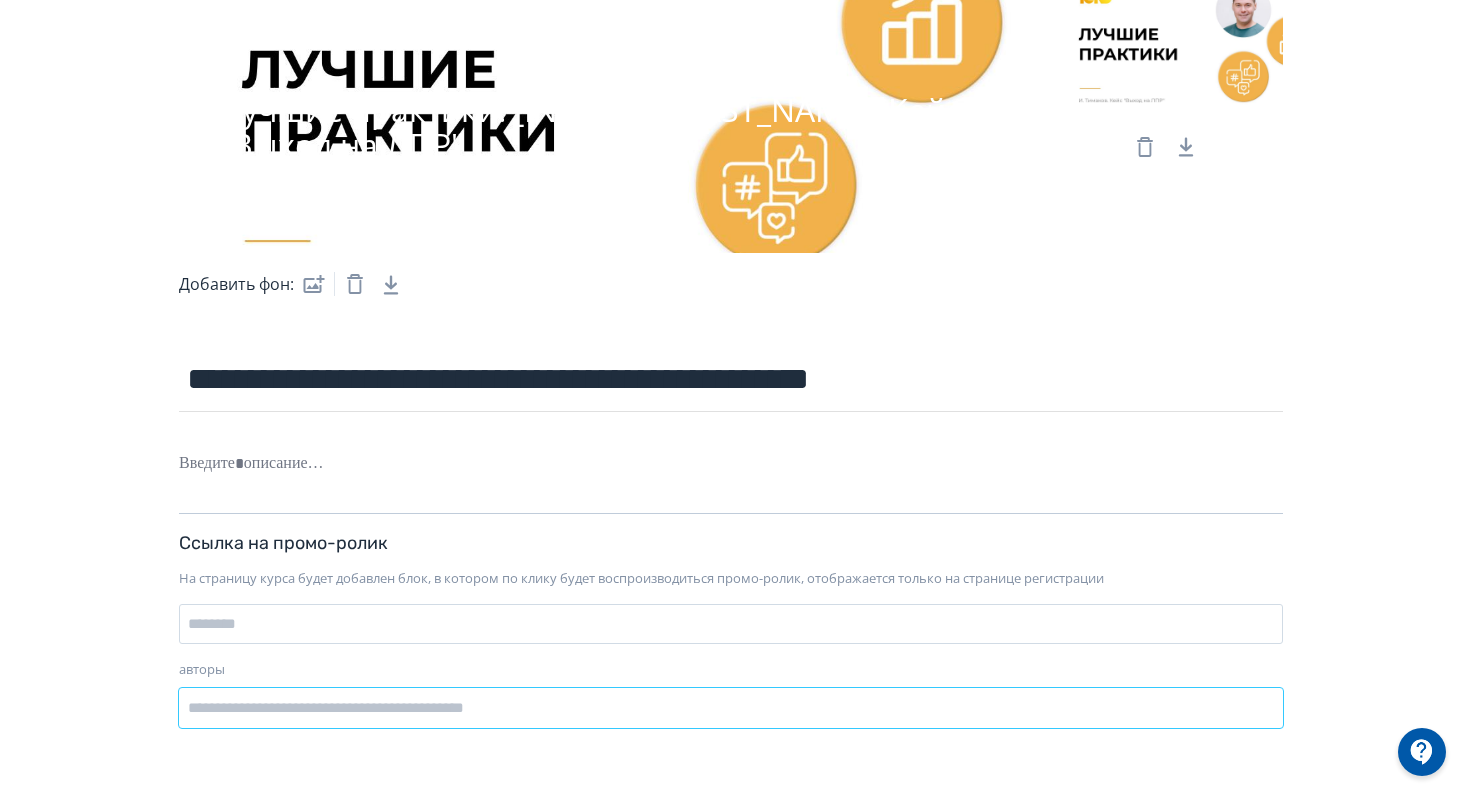 type on "**********" 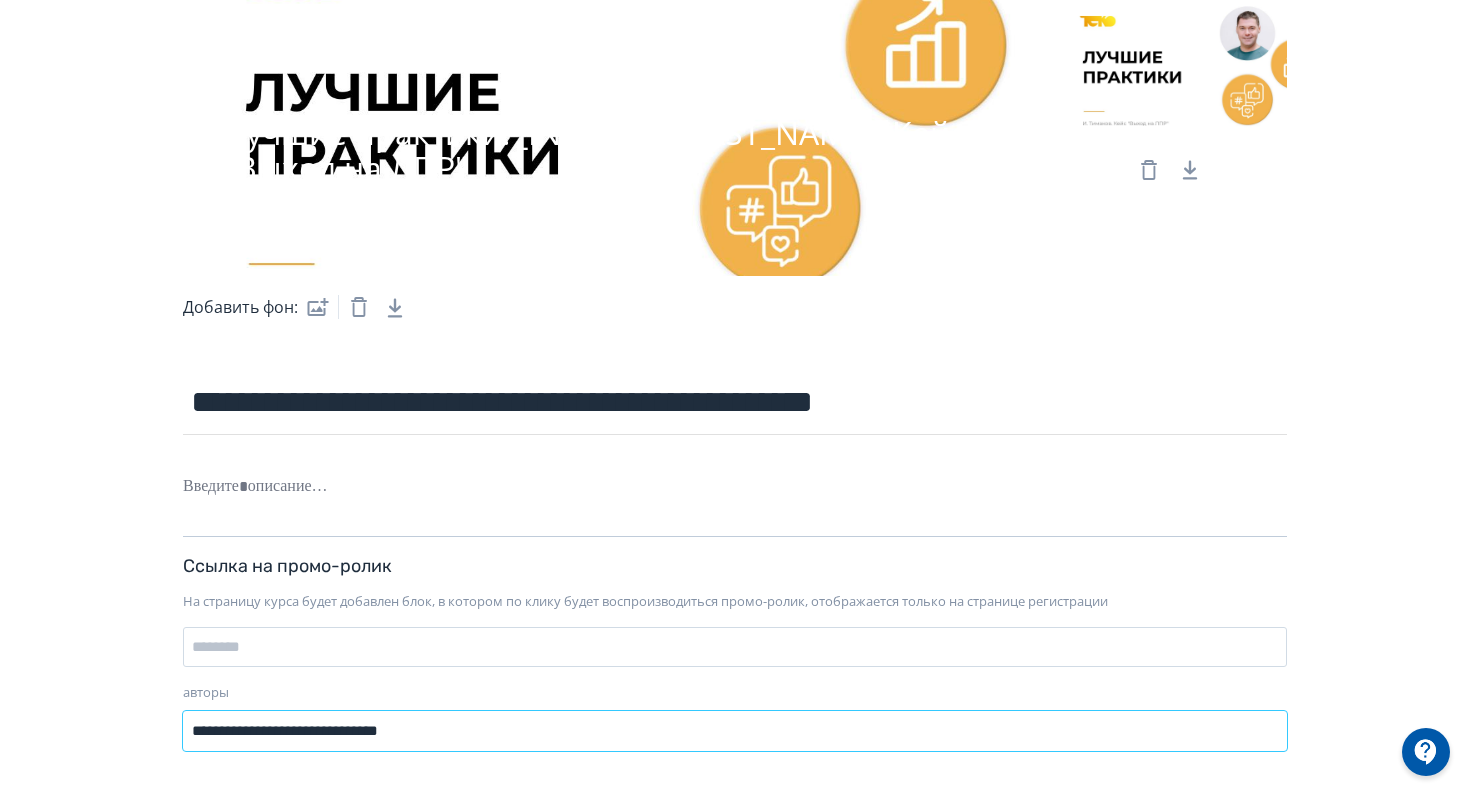 scroll, scrollTop: 0, scrollLeft: 0, axis: both 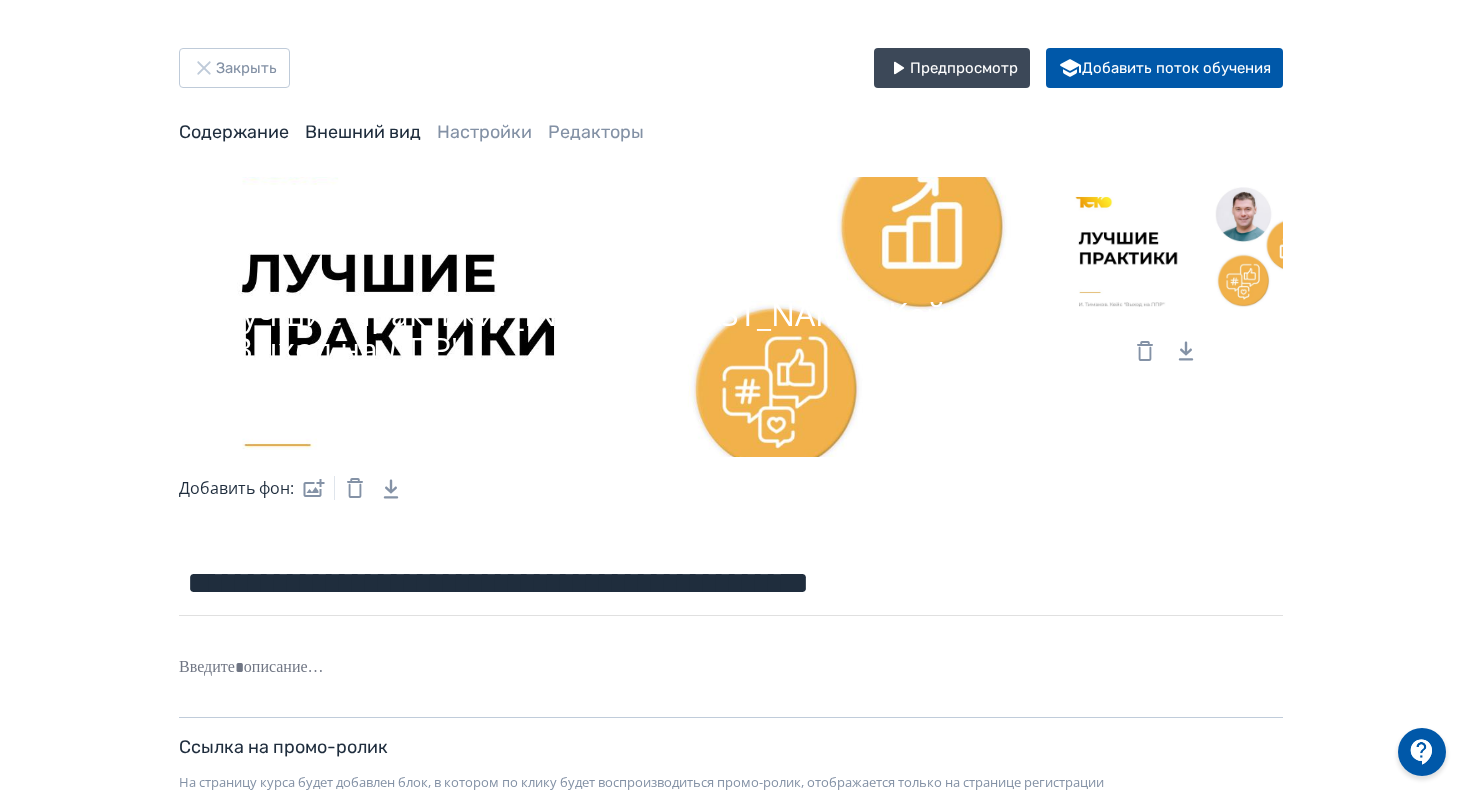 click on "Содержание" at bounding box center [234, 132] 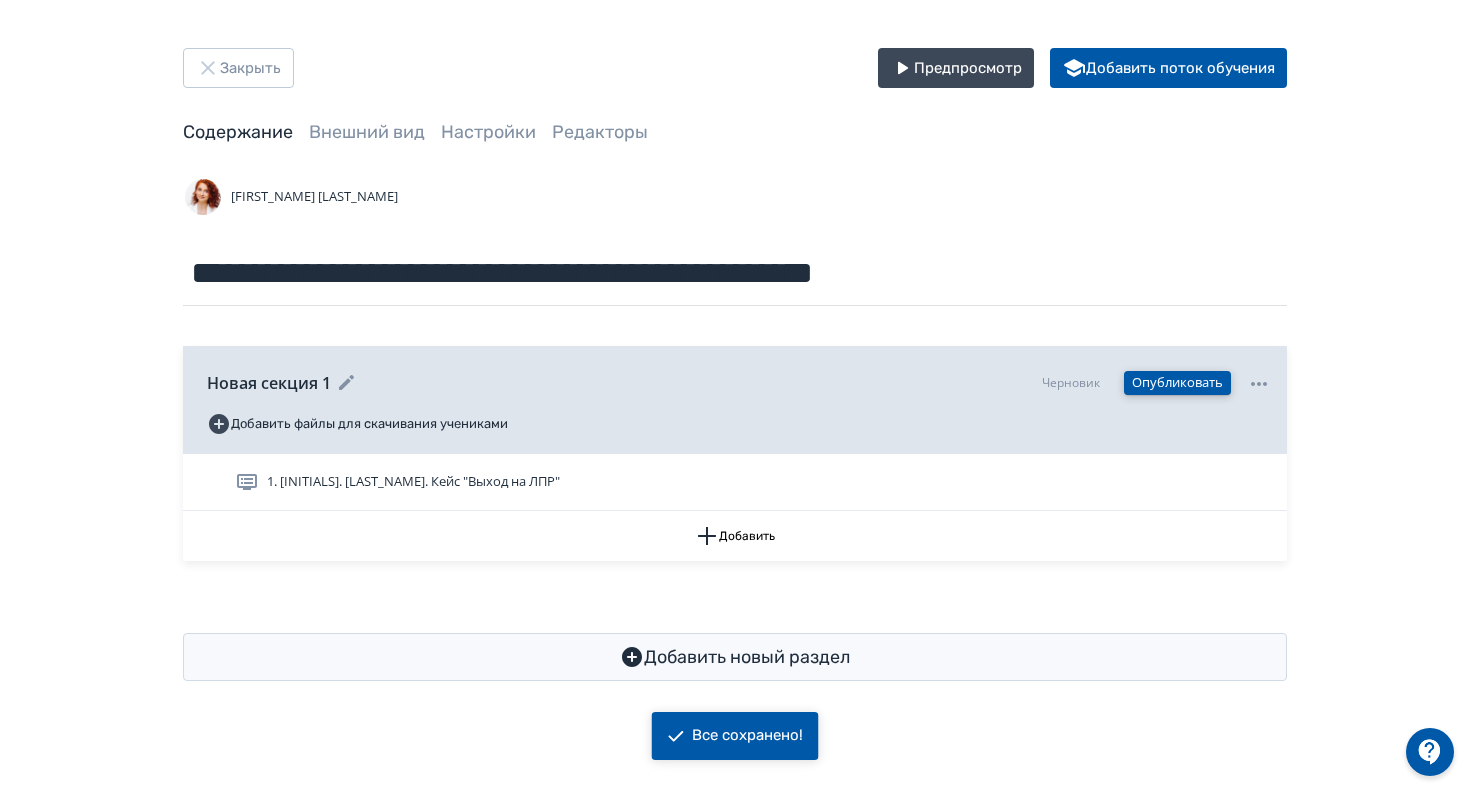click on "Опубликовать" at bounding box center (1177, 383) 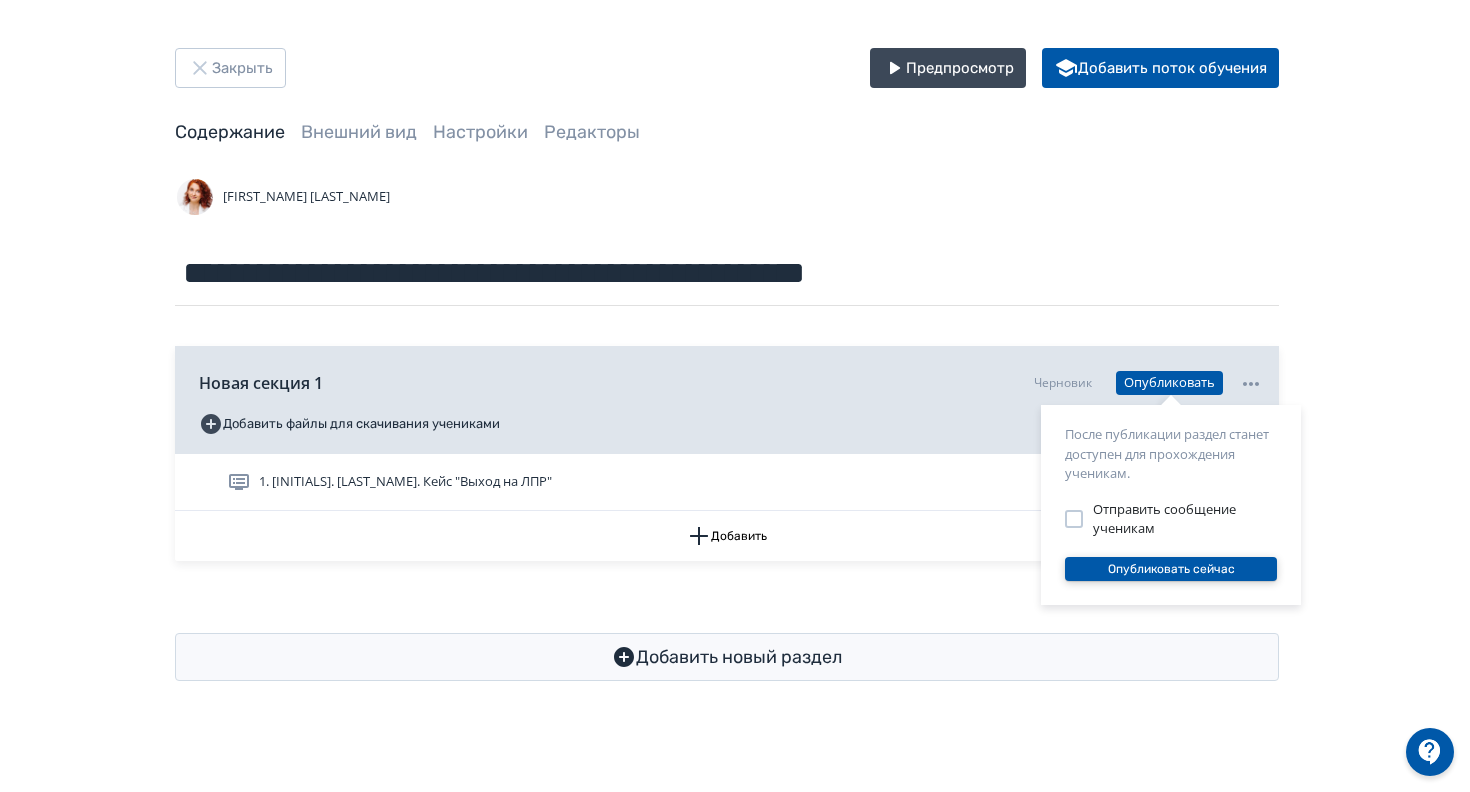 drag, startPoint x: 1153, startPoint y: 579, endPoint x: 1193, endPoint y: 573, distance: 40.4475 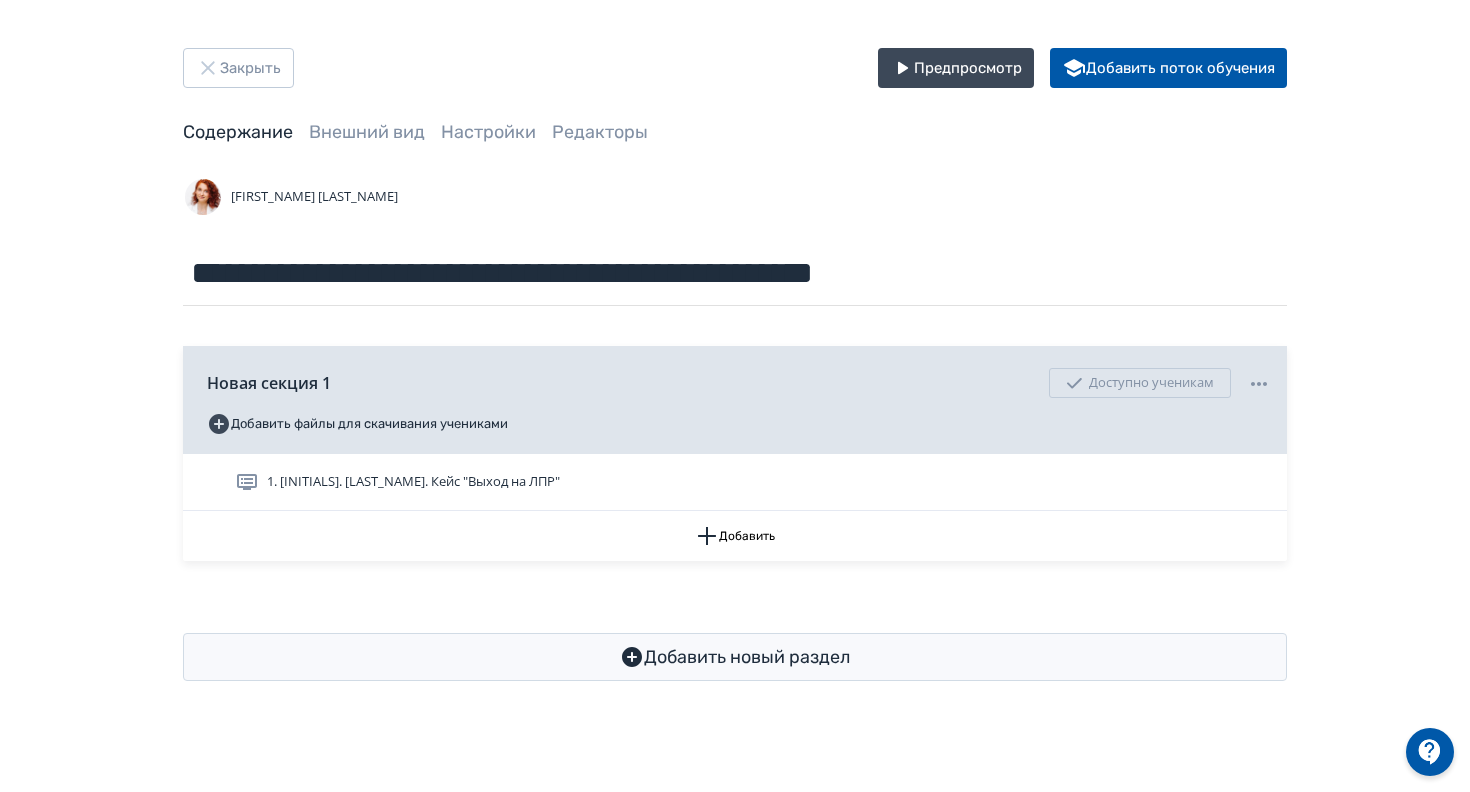 drag, startPoint x: 206, startPoint y: 61, endPoint x: 136, endPoint y: 121, distance: 92.19544 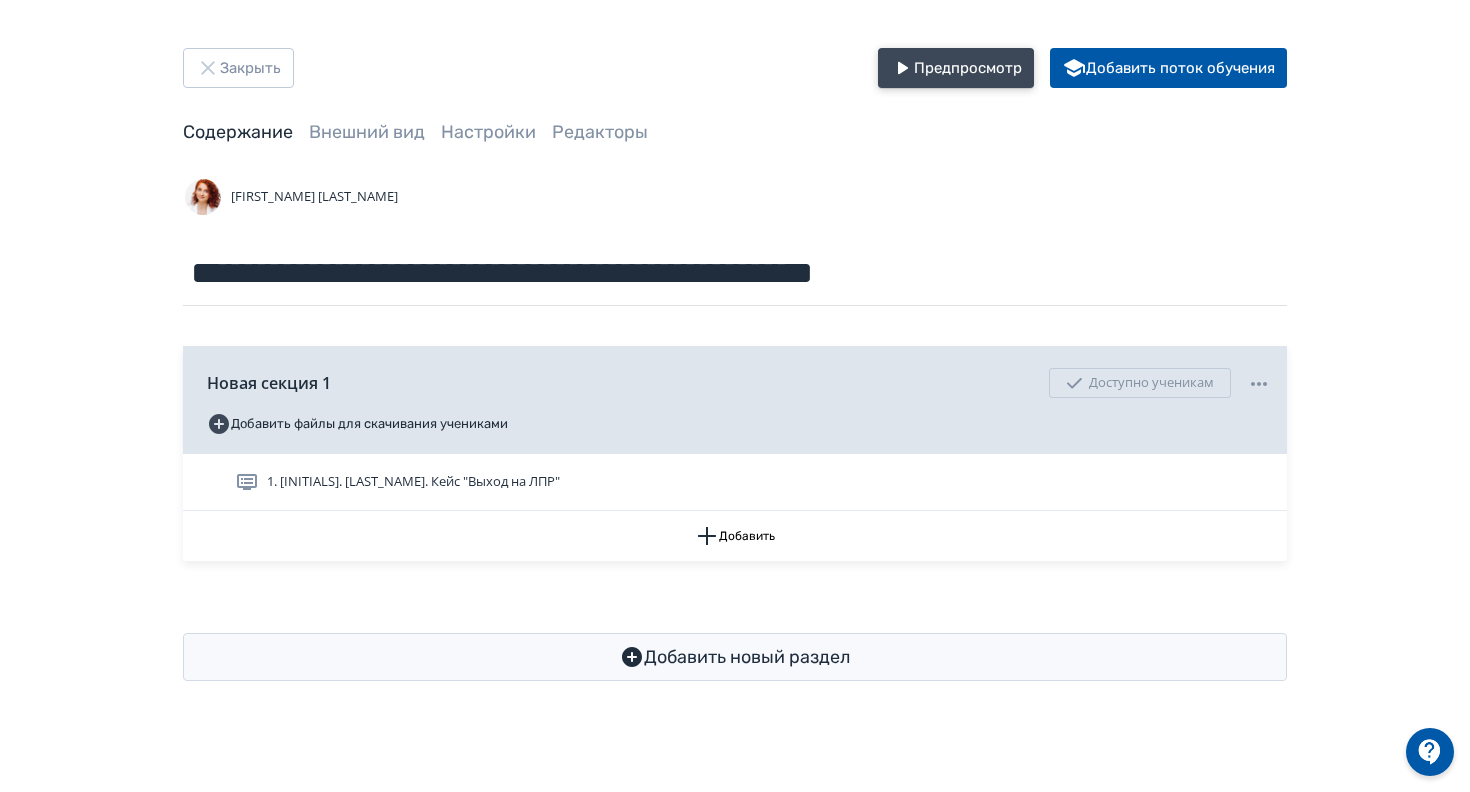 click on "Предпросмотр" at bounding box center (956, 68) 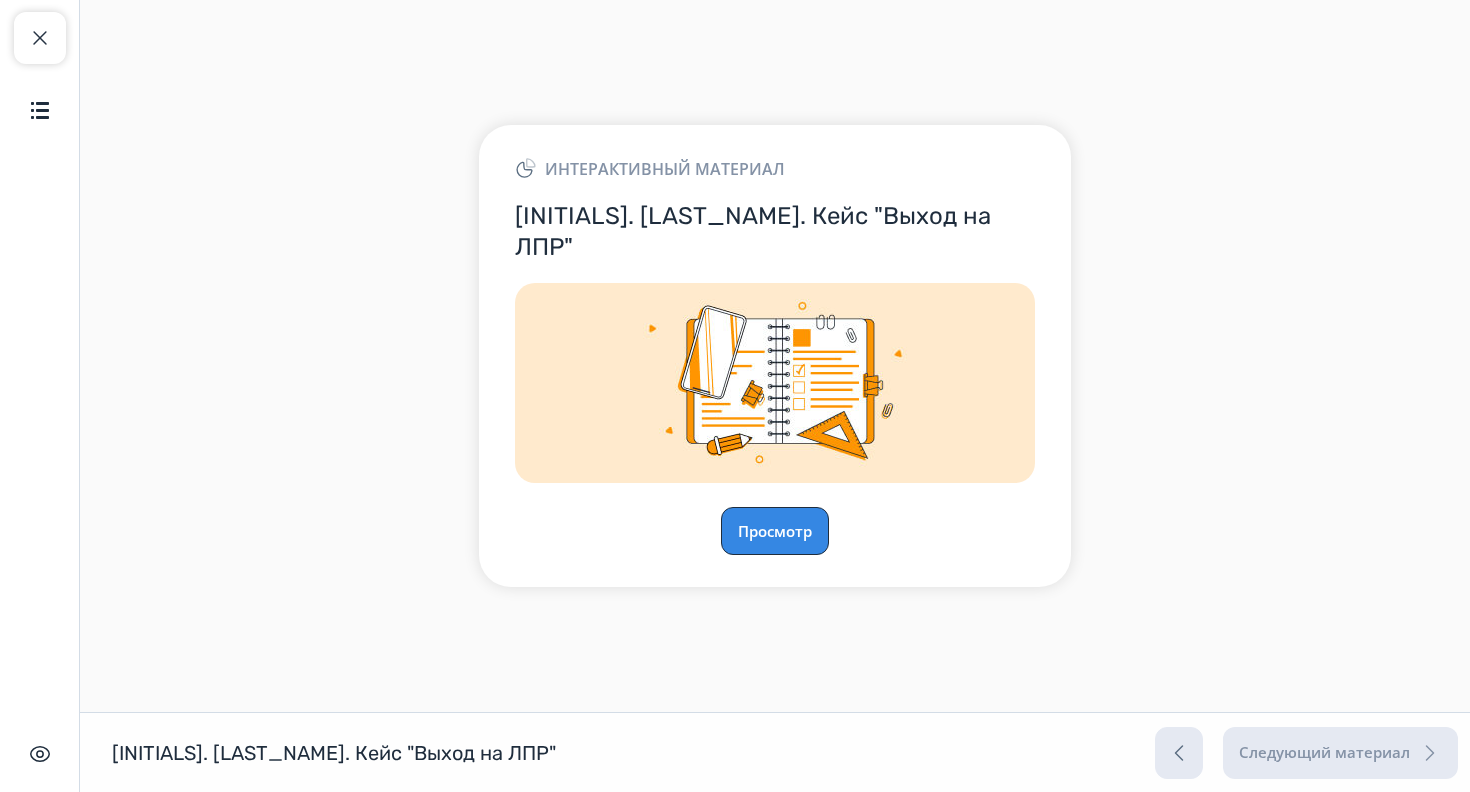 click on "Просмотр" at bounding box center [775, 531] 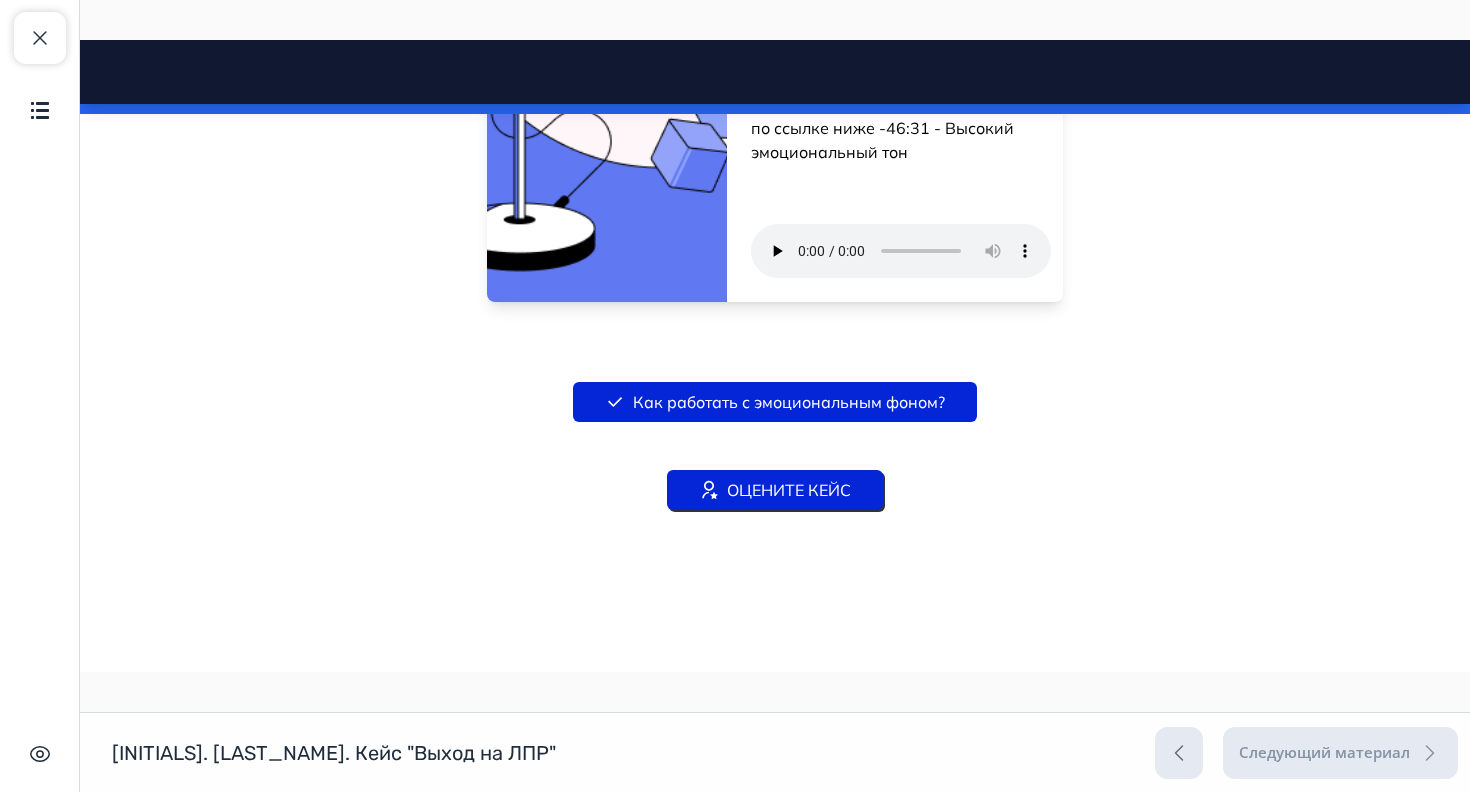 scroll, scrollTop: 840, scrollLeft: 0, axis: vertical 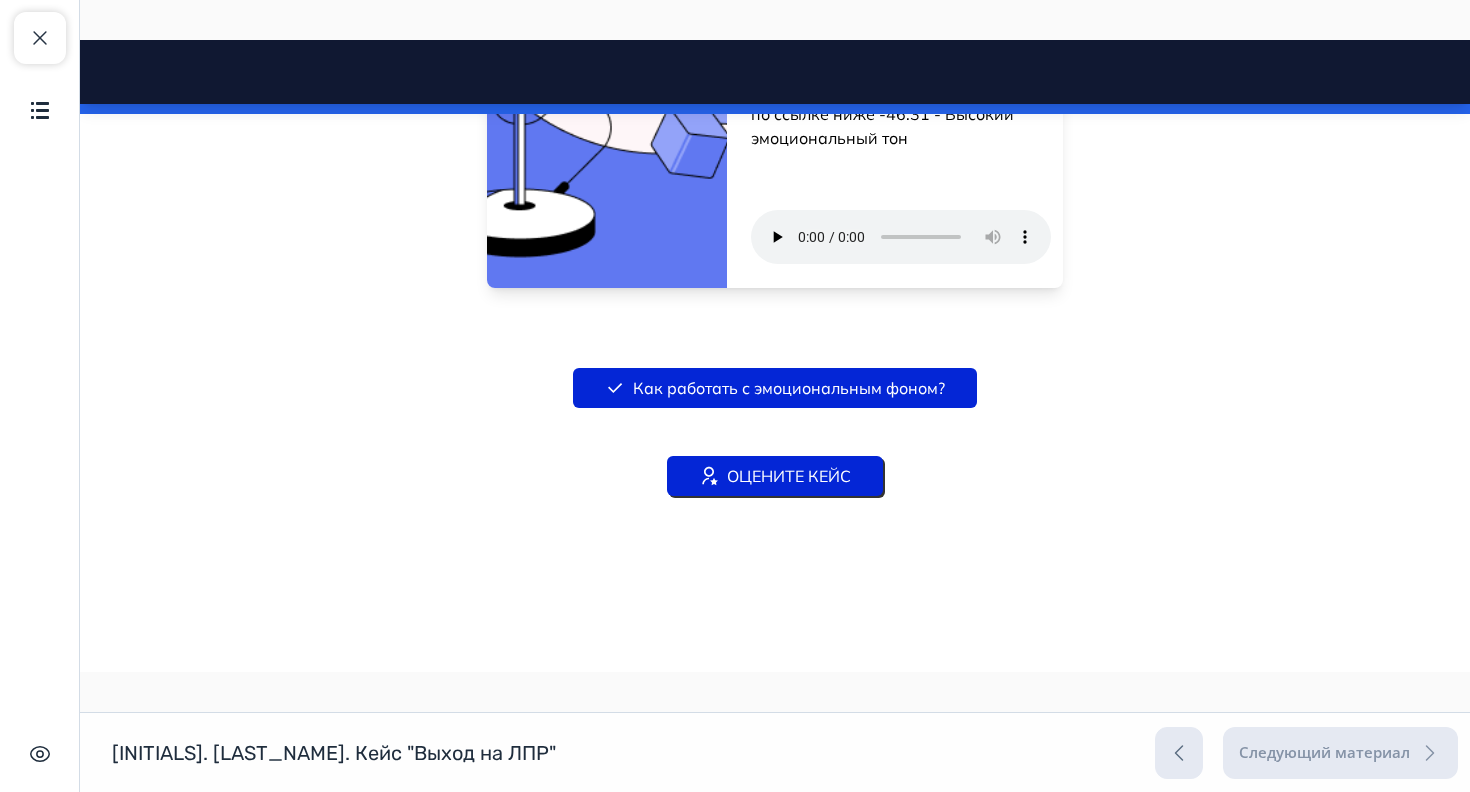 click on "ОЦЕНИТЕ КЕЙС" at bounding box center (775, 476) 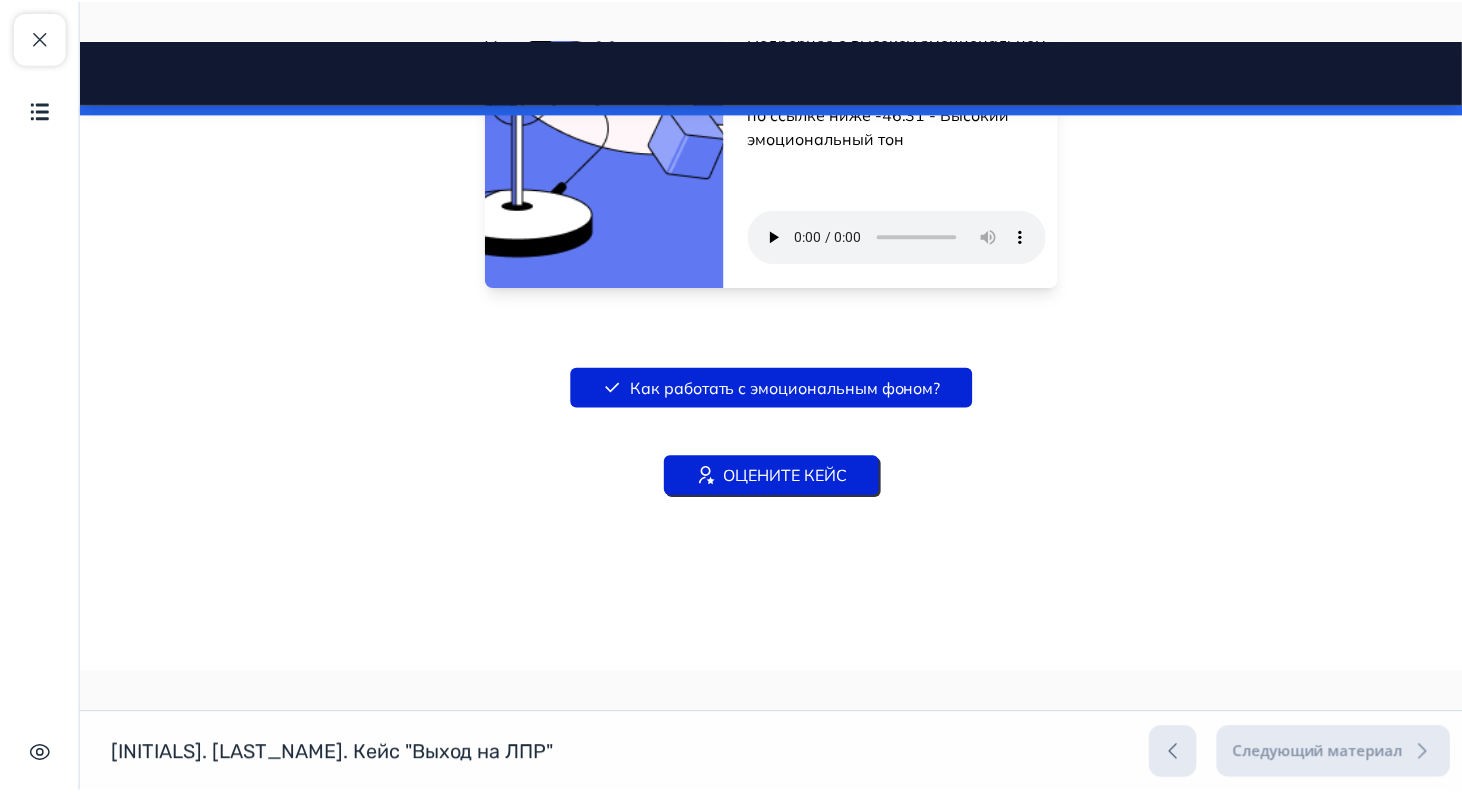 scroll, scrollTop: 236, scrollLeft: 0, axis: vertical 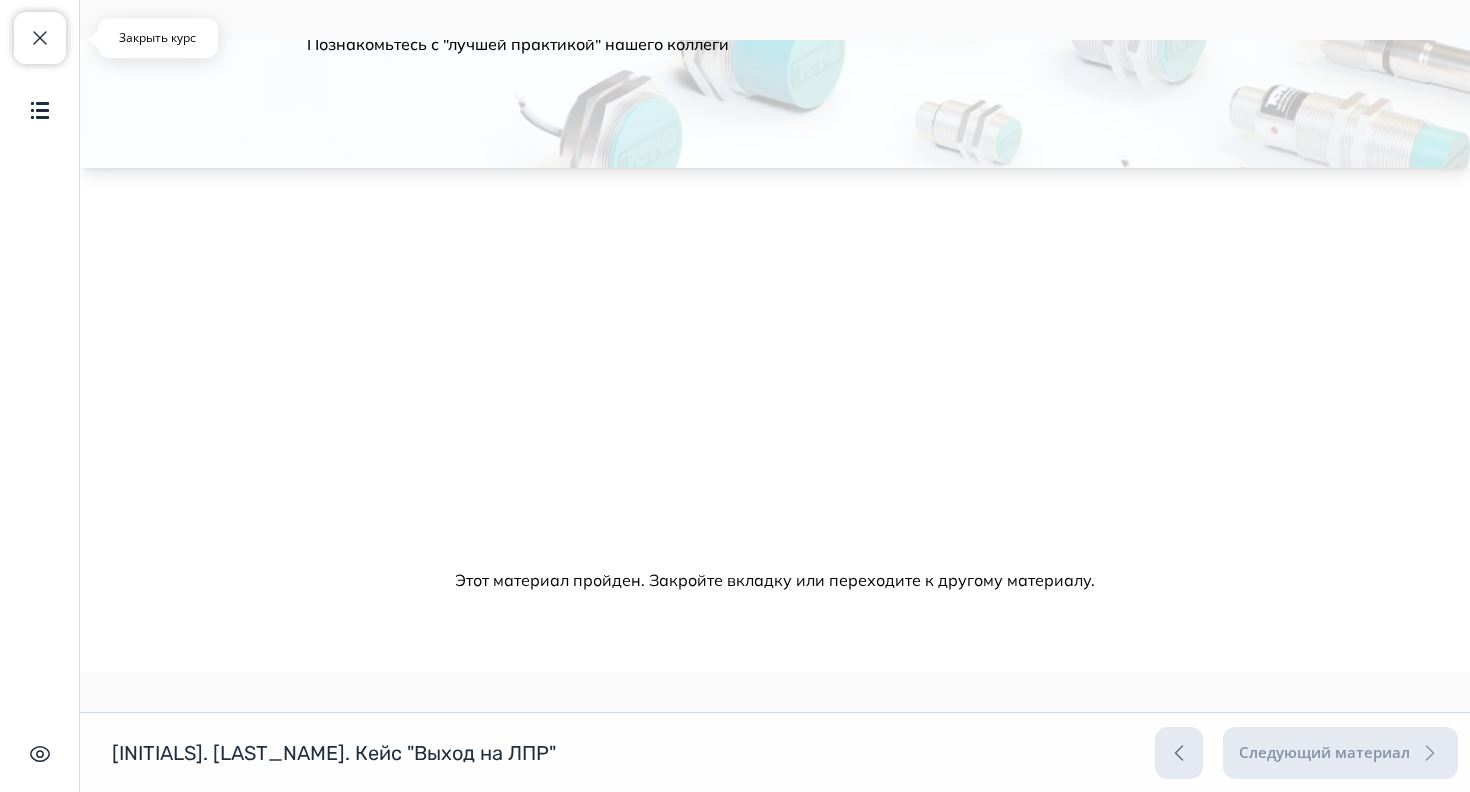 click at bounding box center [40, 38] 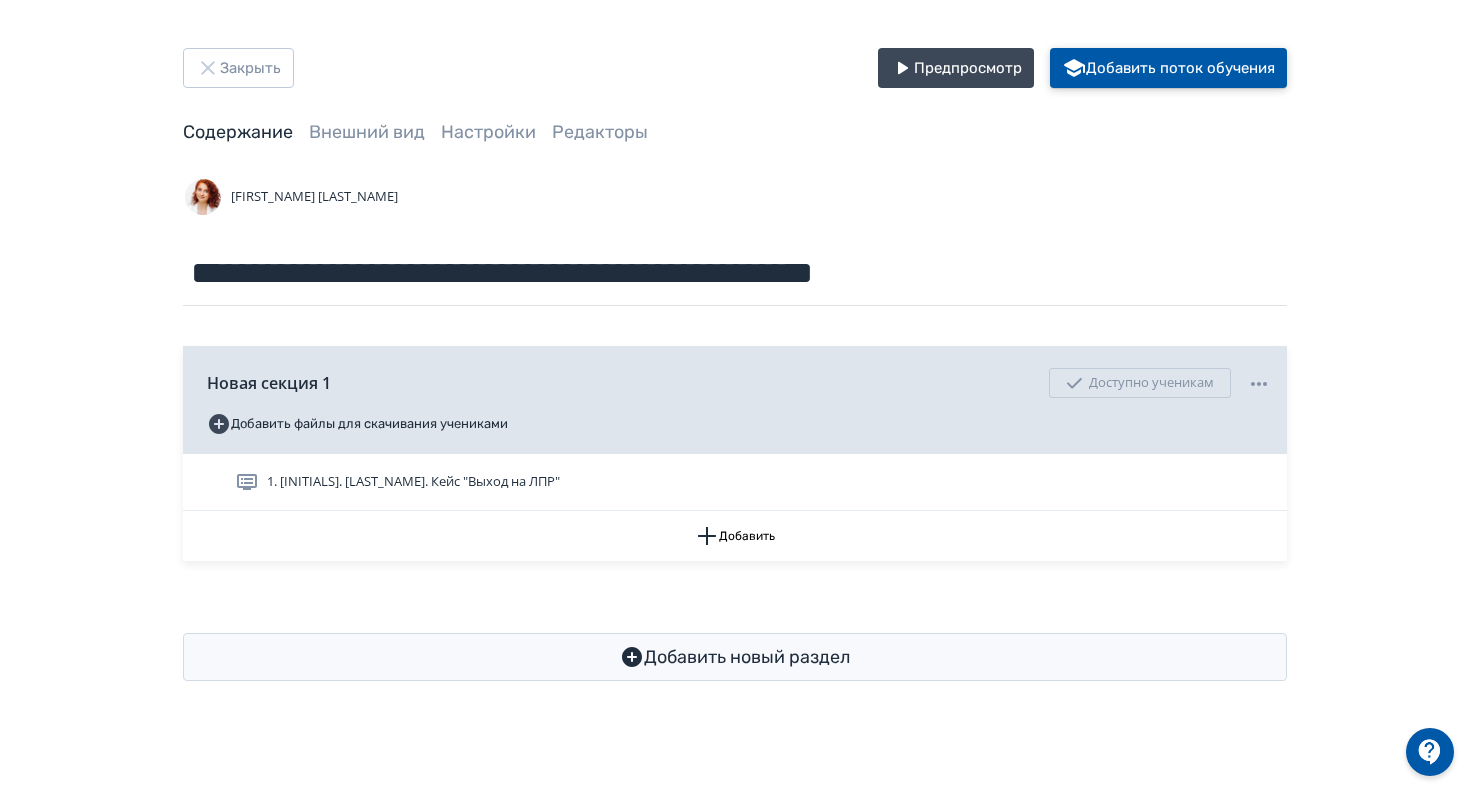 click on "Добавить поток обучения" at bounding box center [1168, 68] 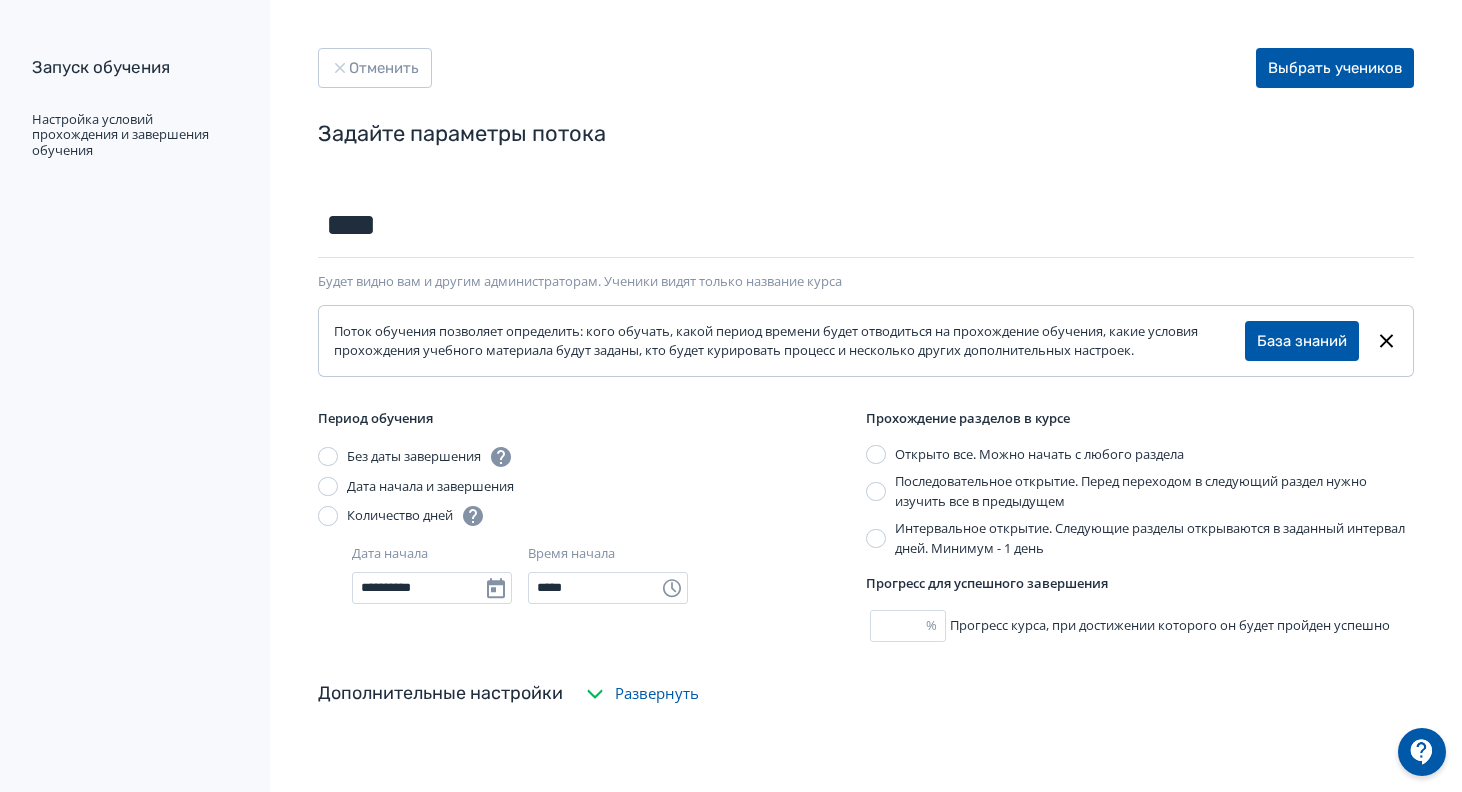 type on "****" 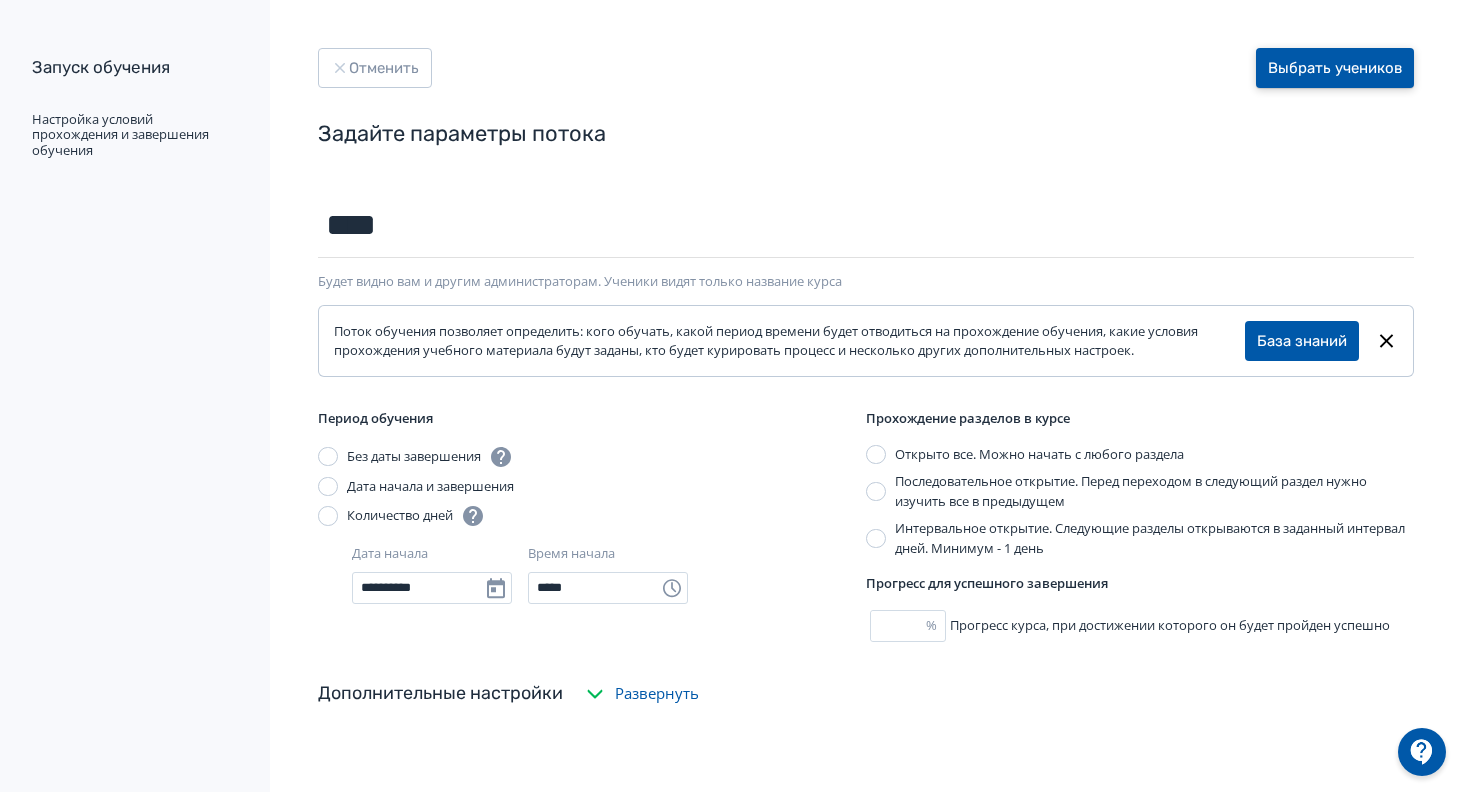 click on "Выбрать учеников" at bounding box center (1335, 68) 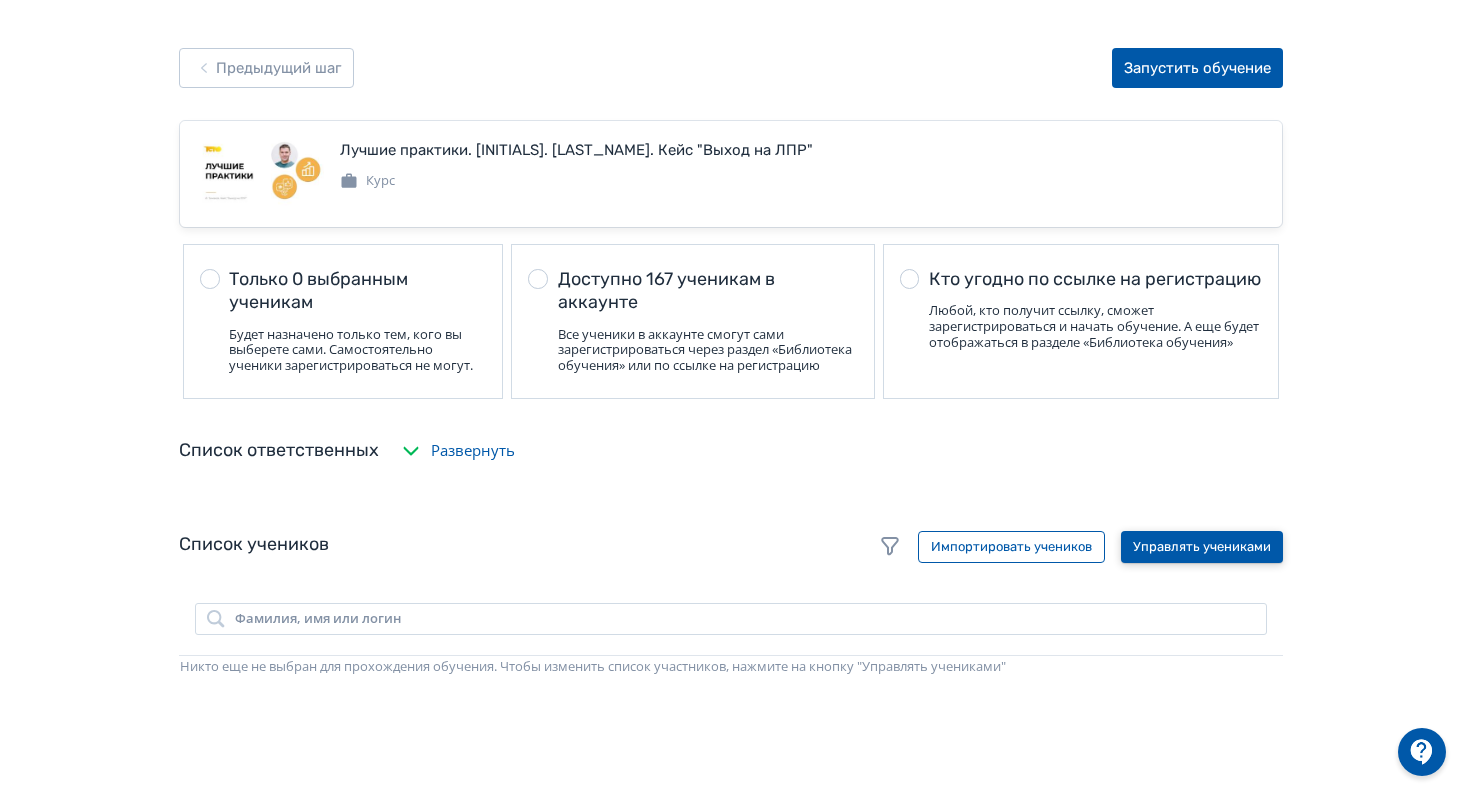 click on "Управлять учениками" at bounding box center (1202, 547) 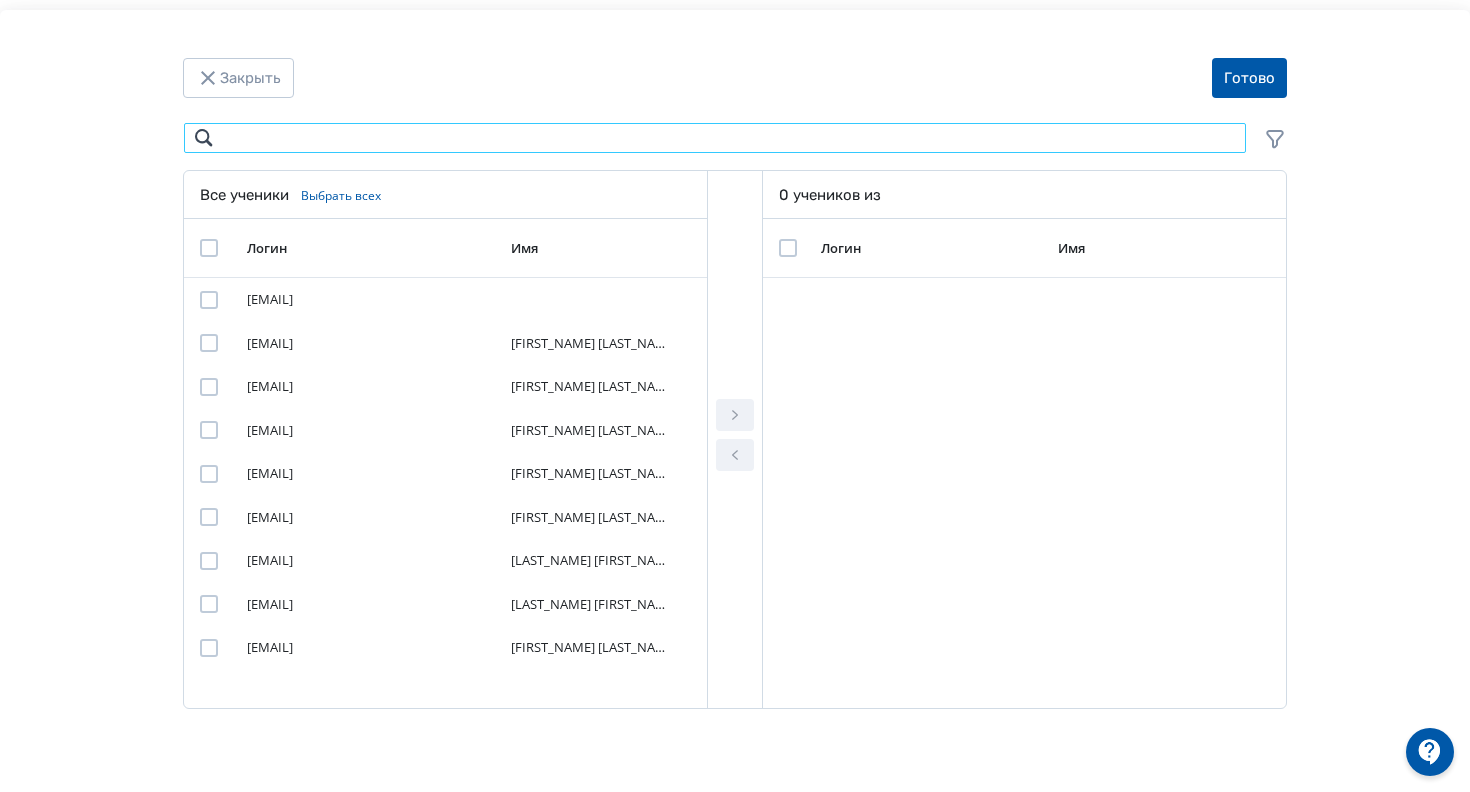 click at bounding box center [715, 138] 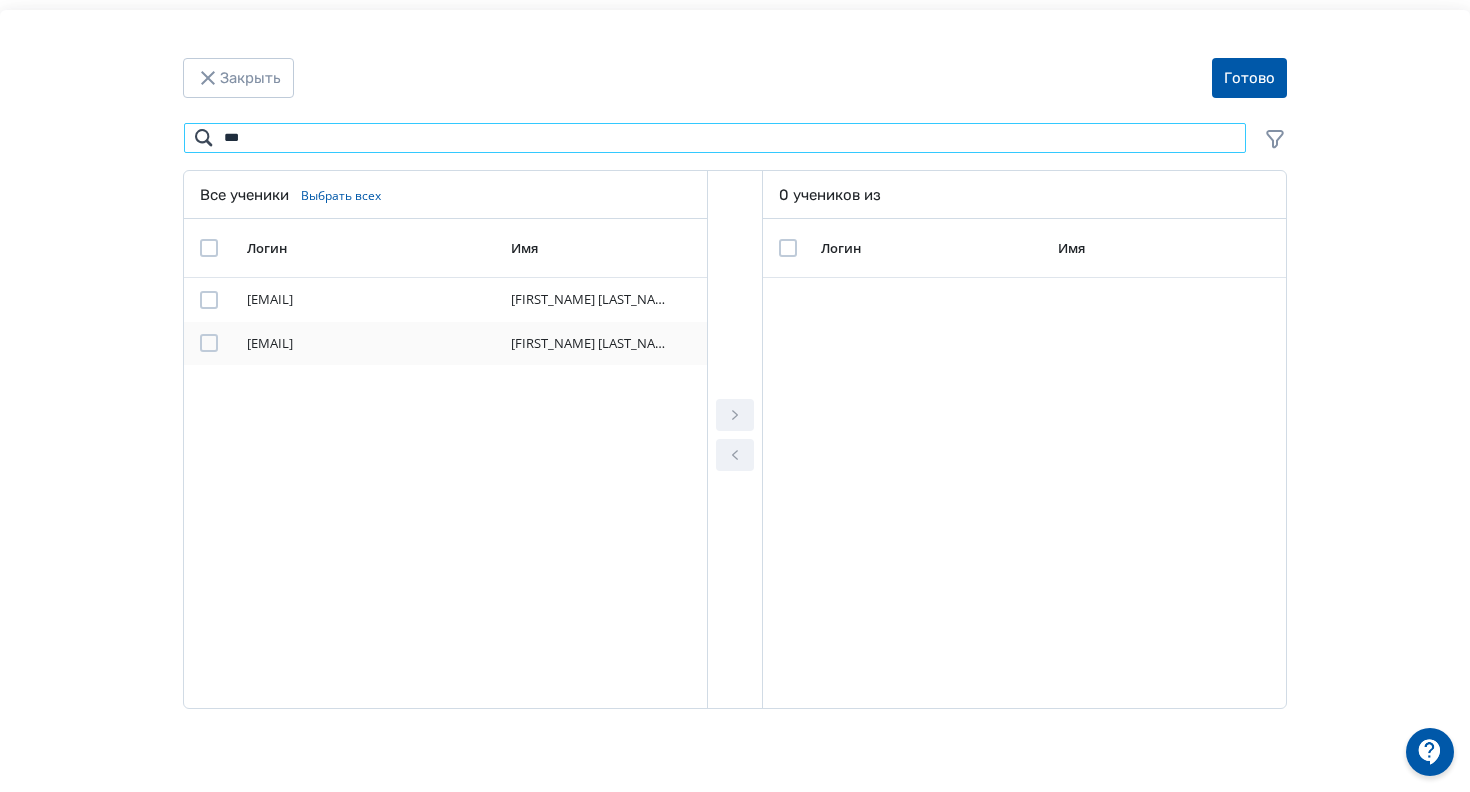 type on "***" 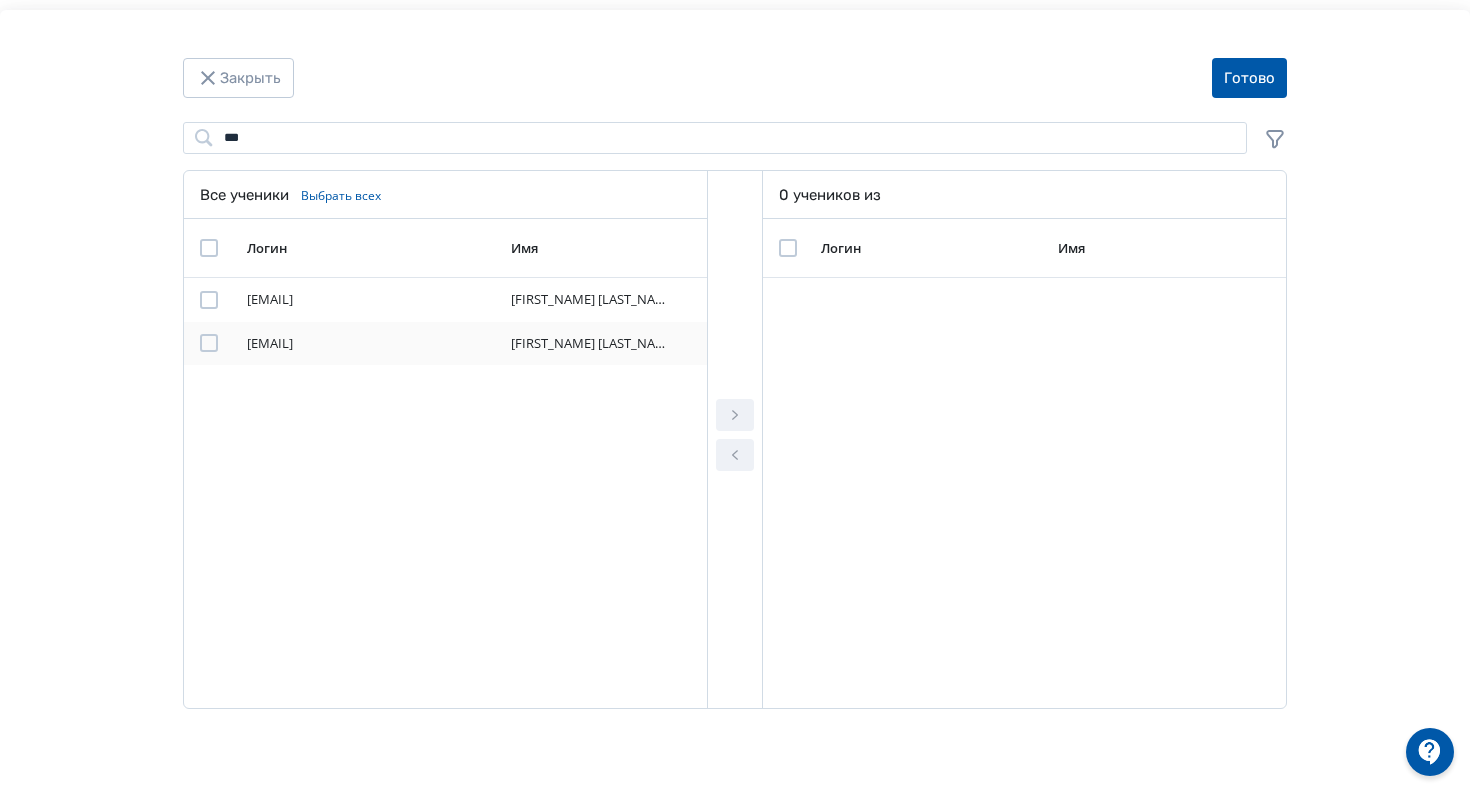 click at bounding box center [209, 343] 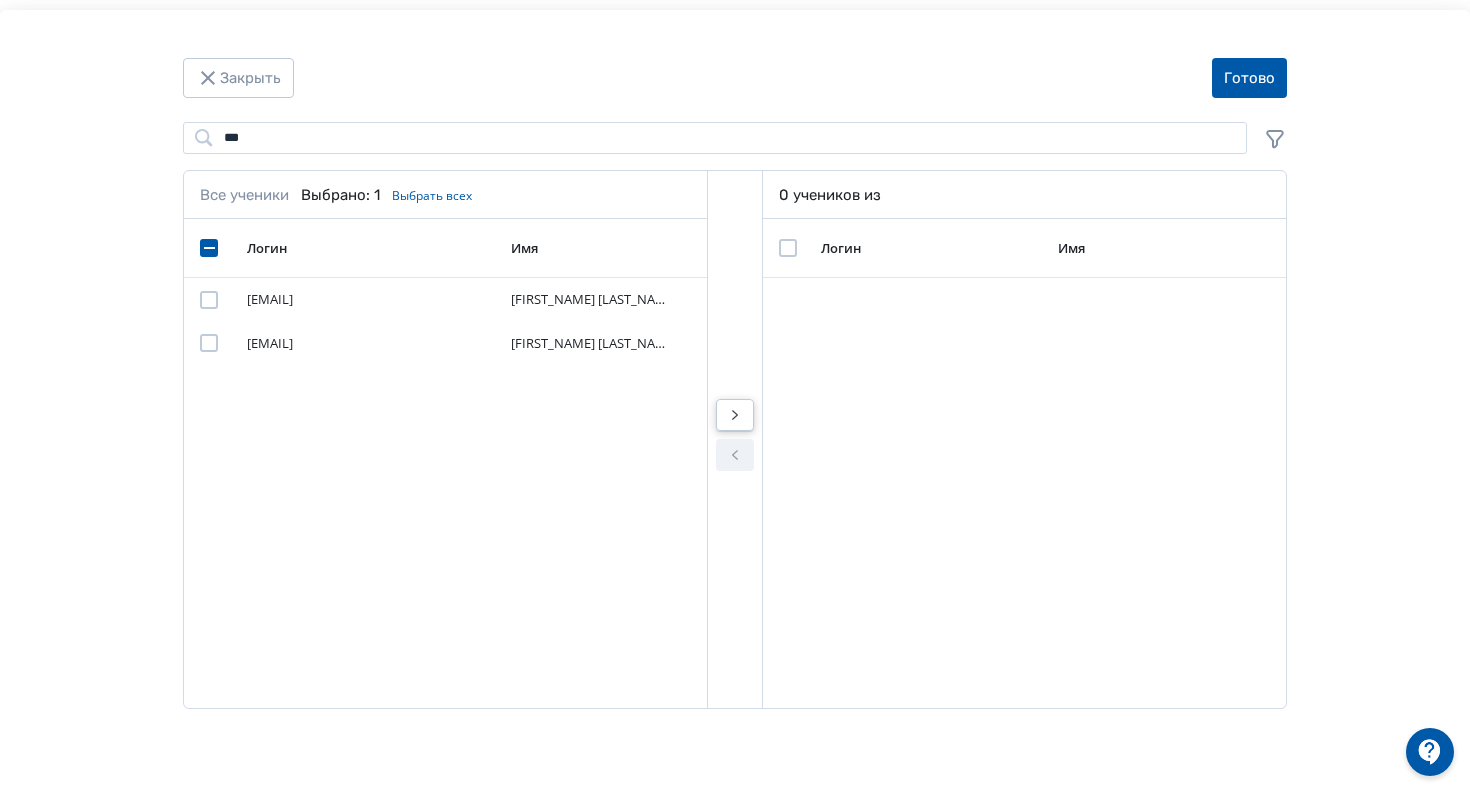 click 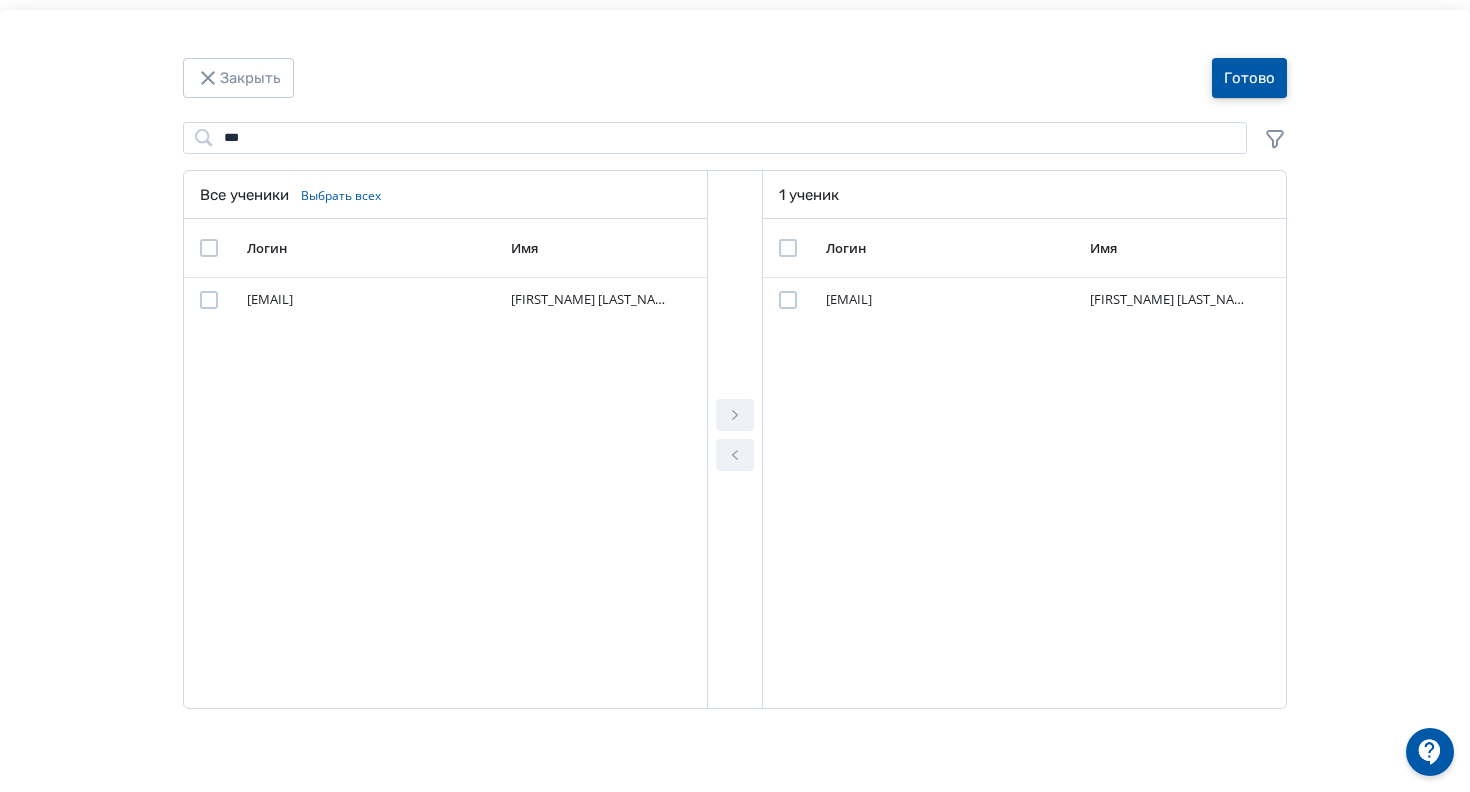 click on "Готово" at bounding box center (1249, 78) 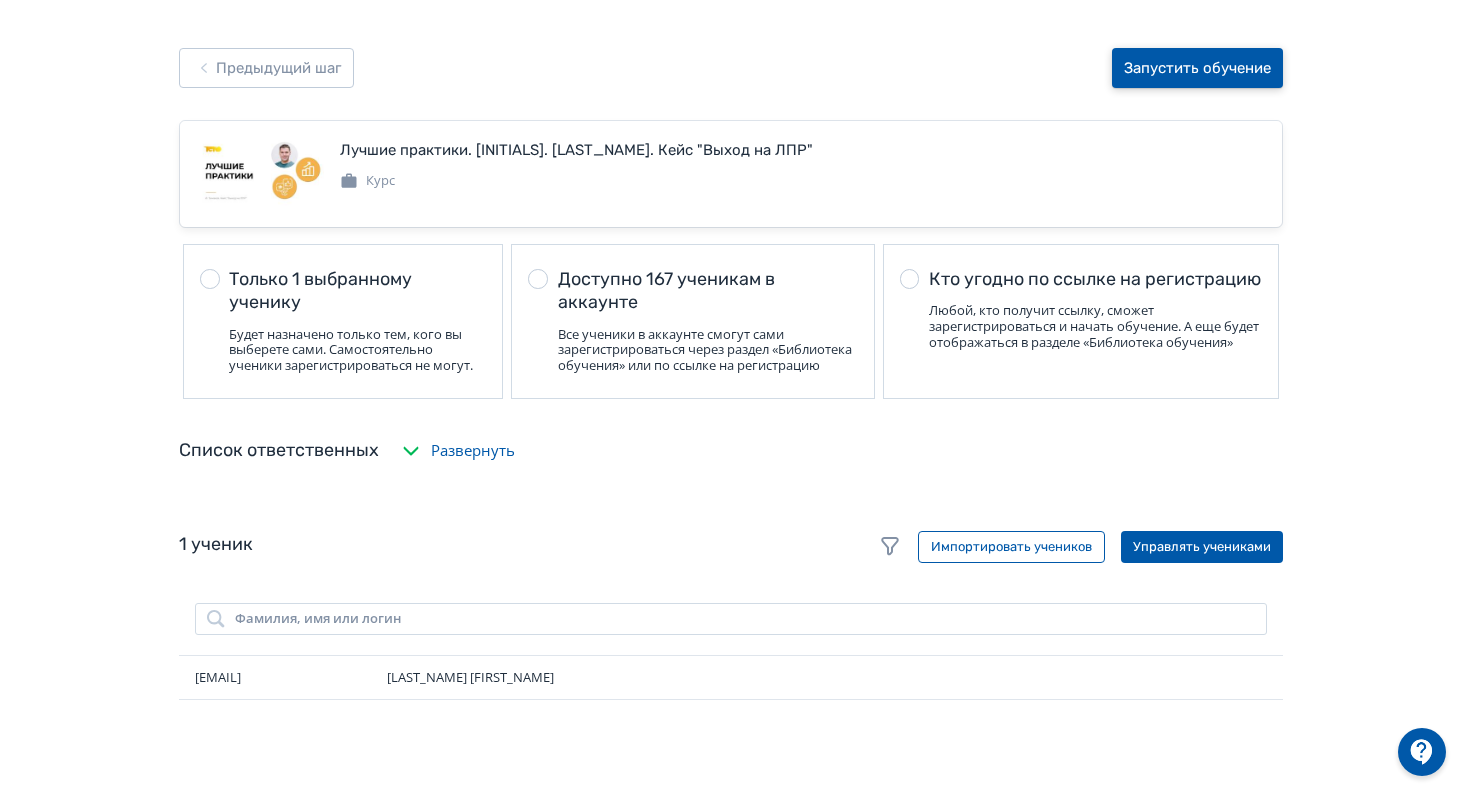 click on "Запустить обучение" at bounding box center (1197, 68) 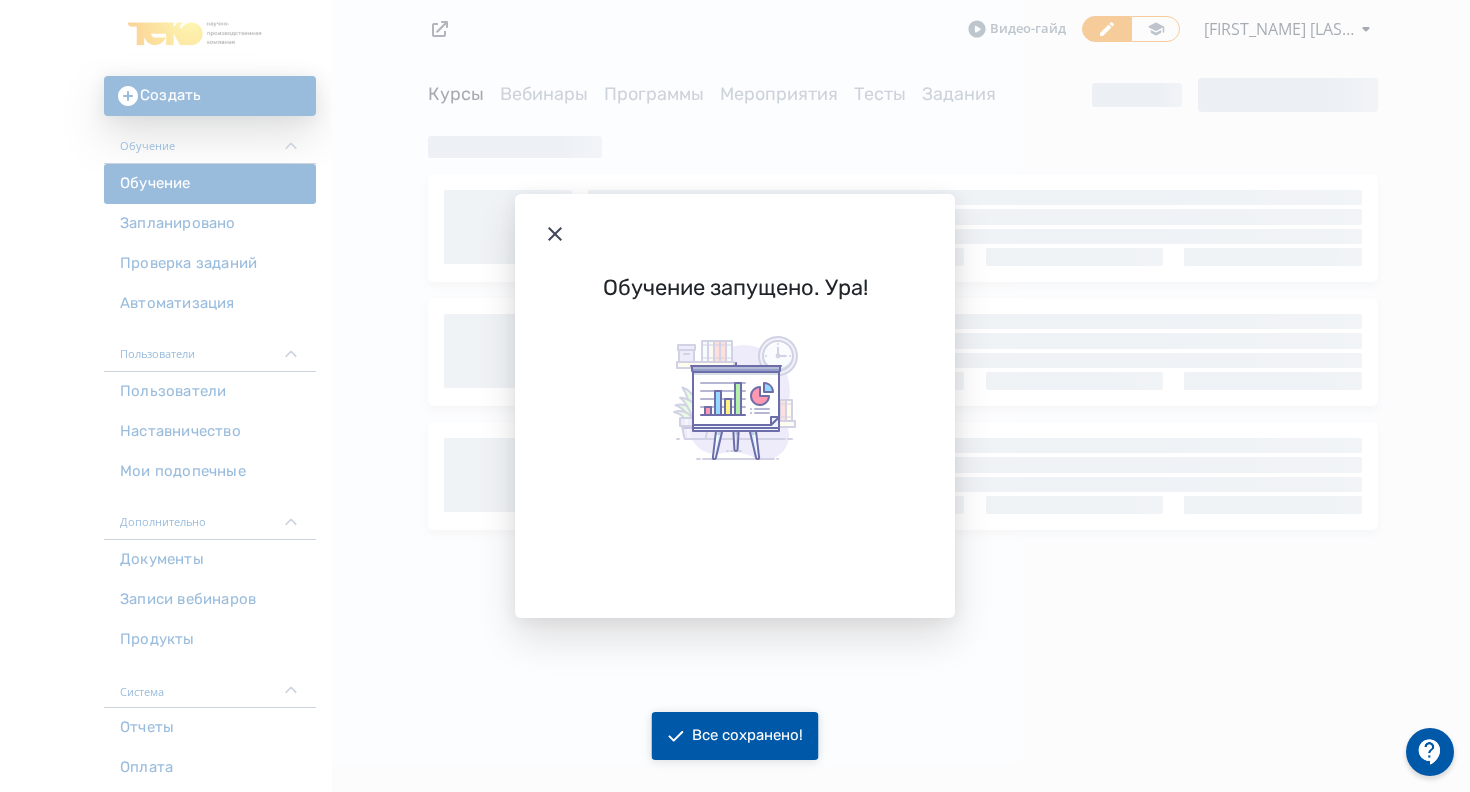 click 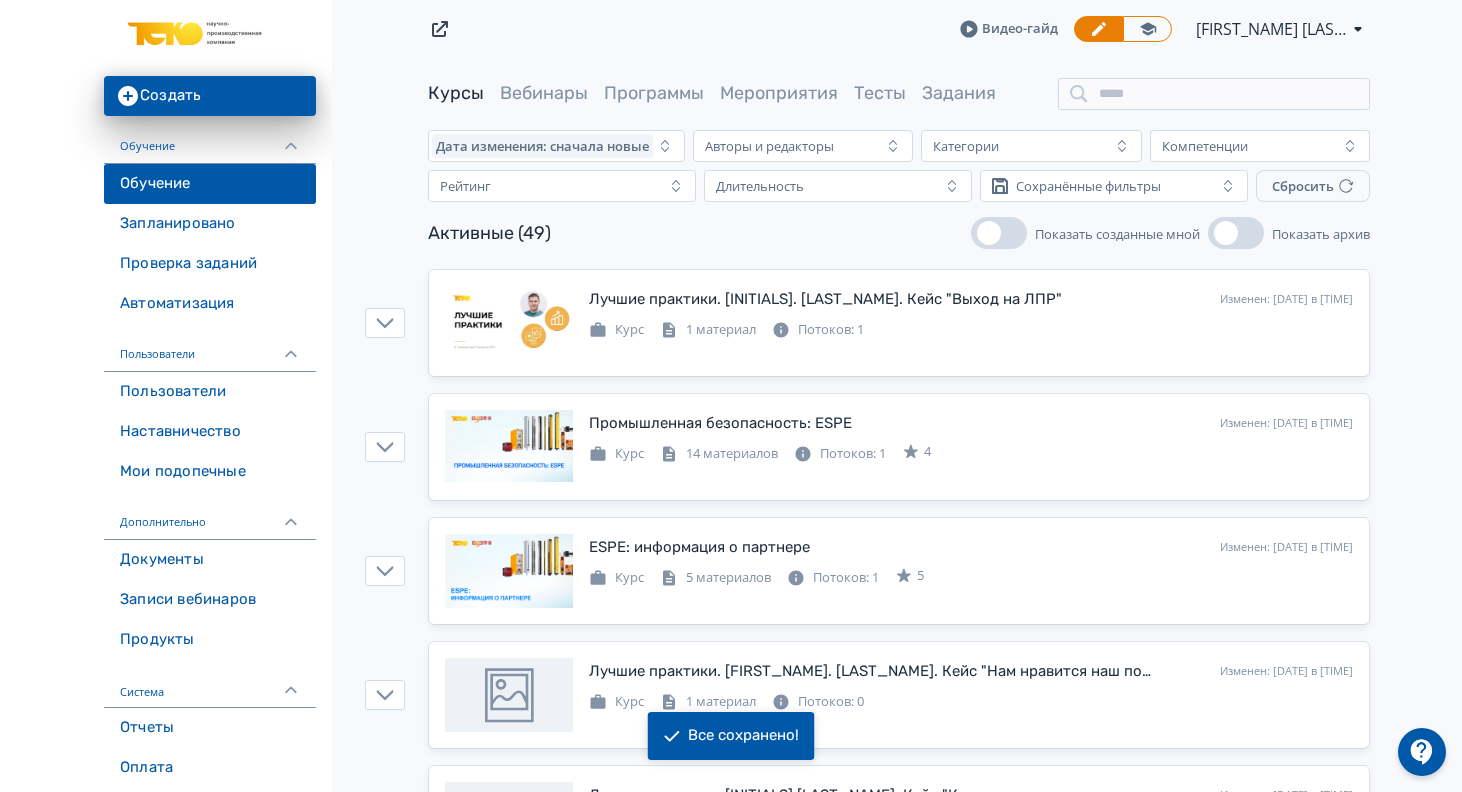 click on "Видео-гайд [FIRST_NAME] [LAST_NAME] PRO Повысьте эффективность платформы при помощи дополнительных возможностей." at bounding box center [899, 29] 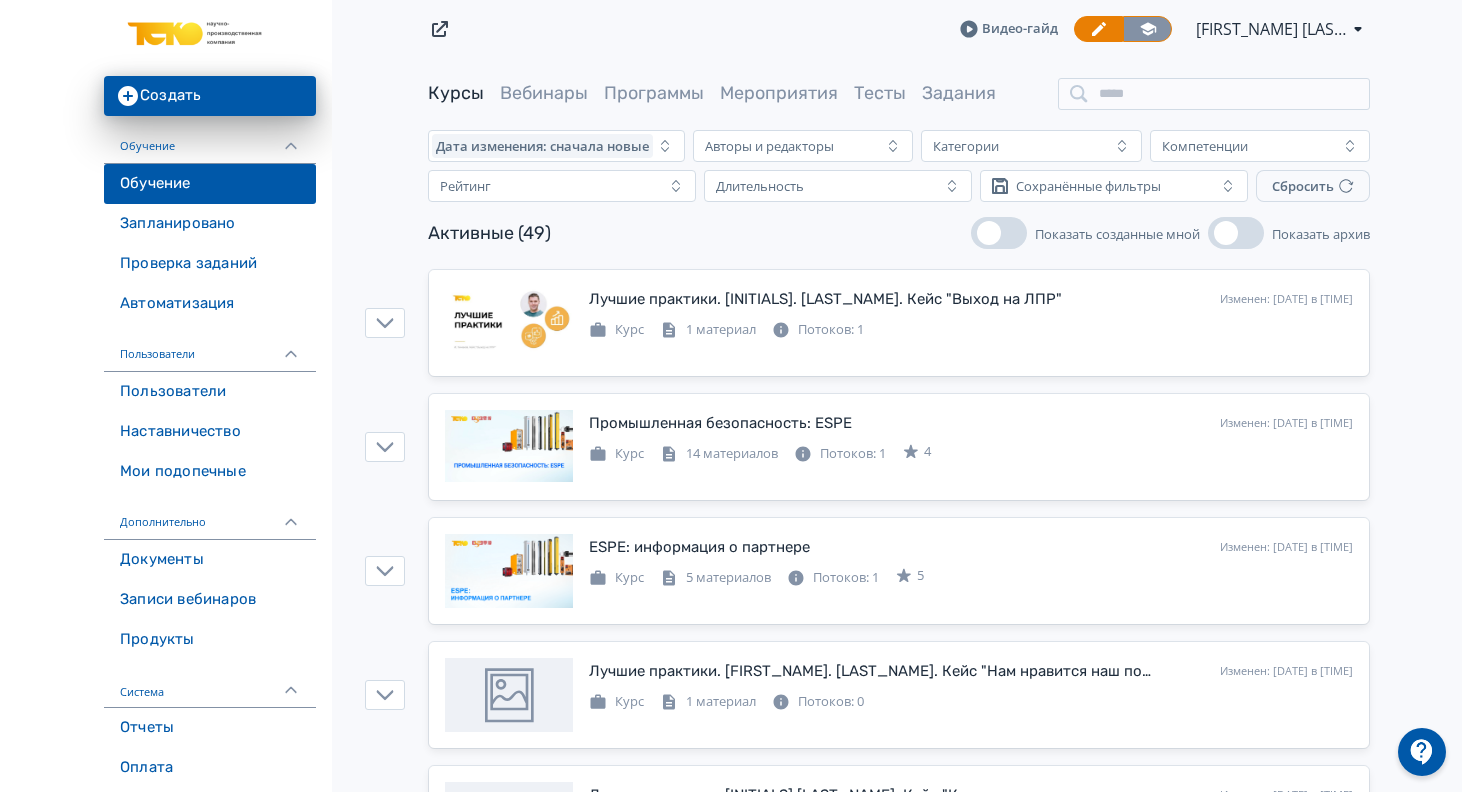 click 